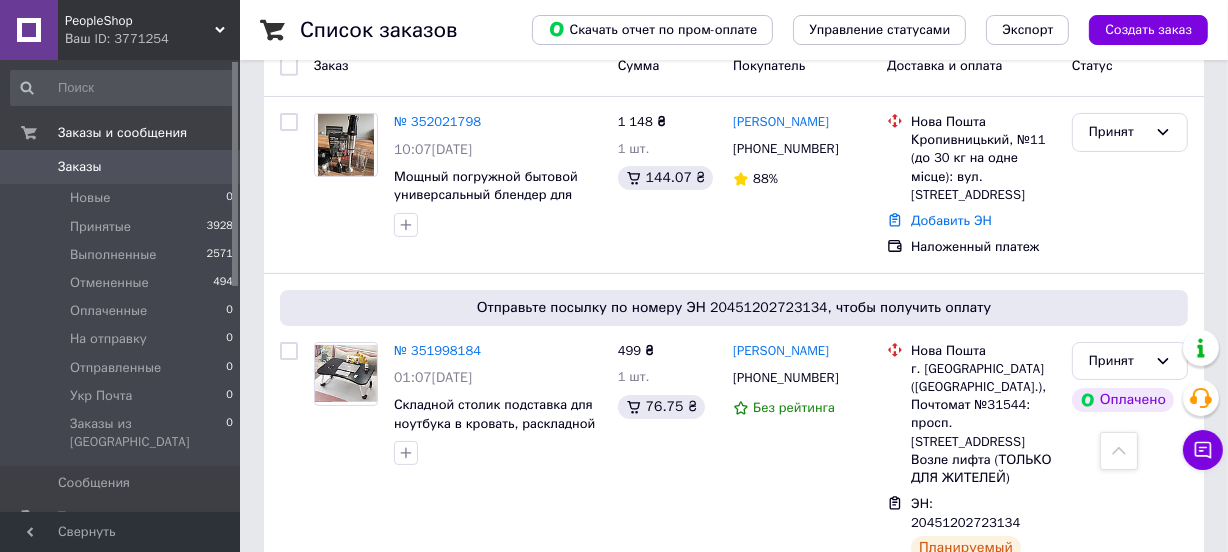 scroll, scrollTop: 0, scrollLeft: 0, axis: both 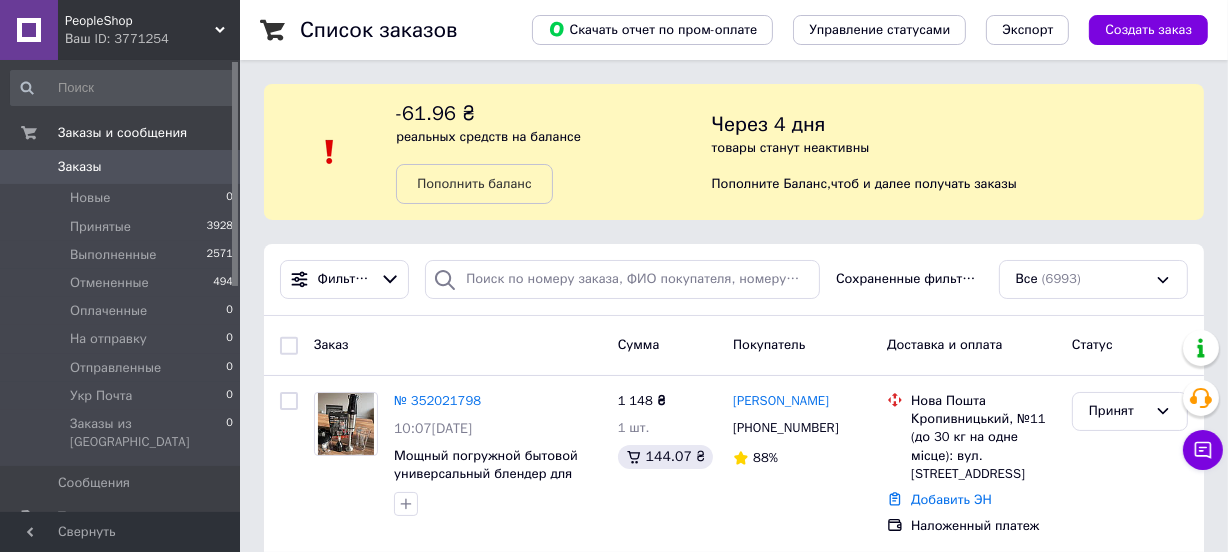 click on "Заказы" at bounding box center [121, 167] 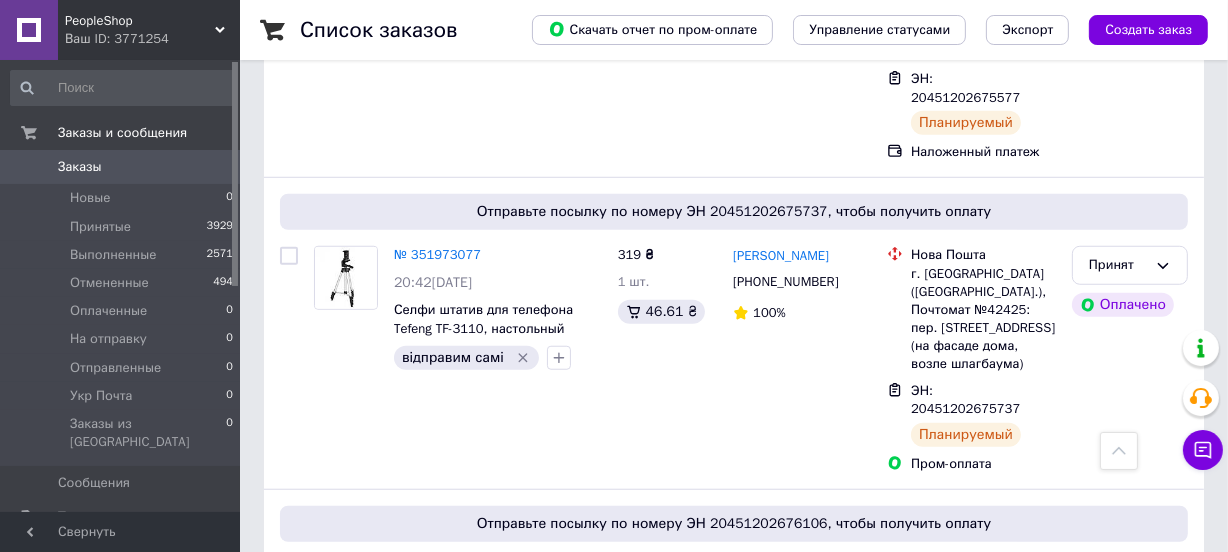 scroll, scrollTop: 1363, scrollLeft: 0, axis: vertical 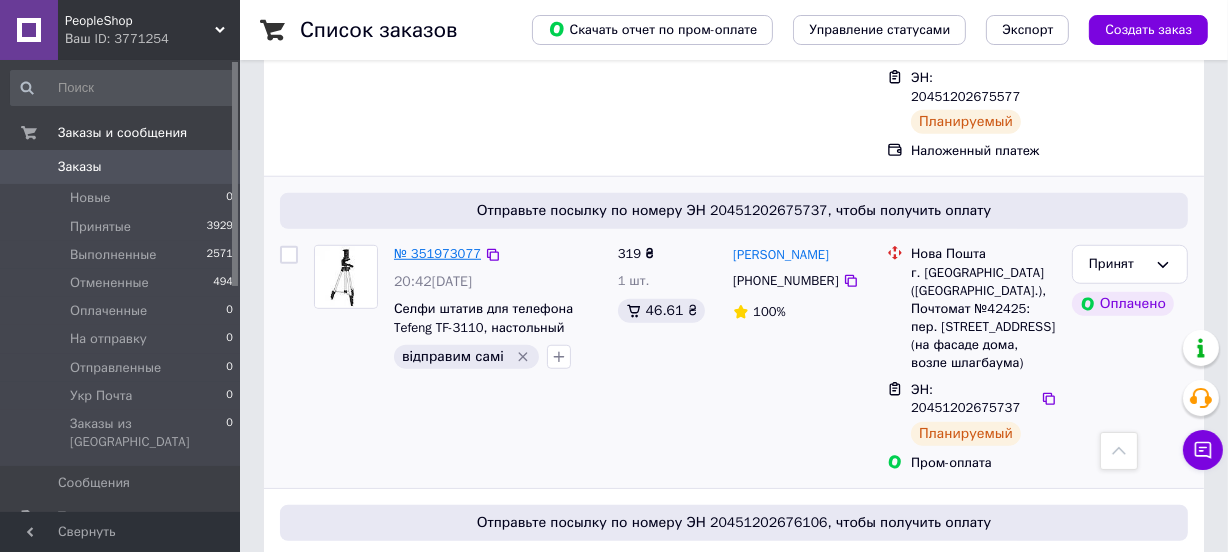click on "№ 351973077" at bounding box center [437, 253] 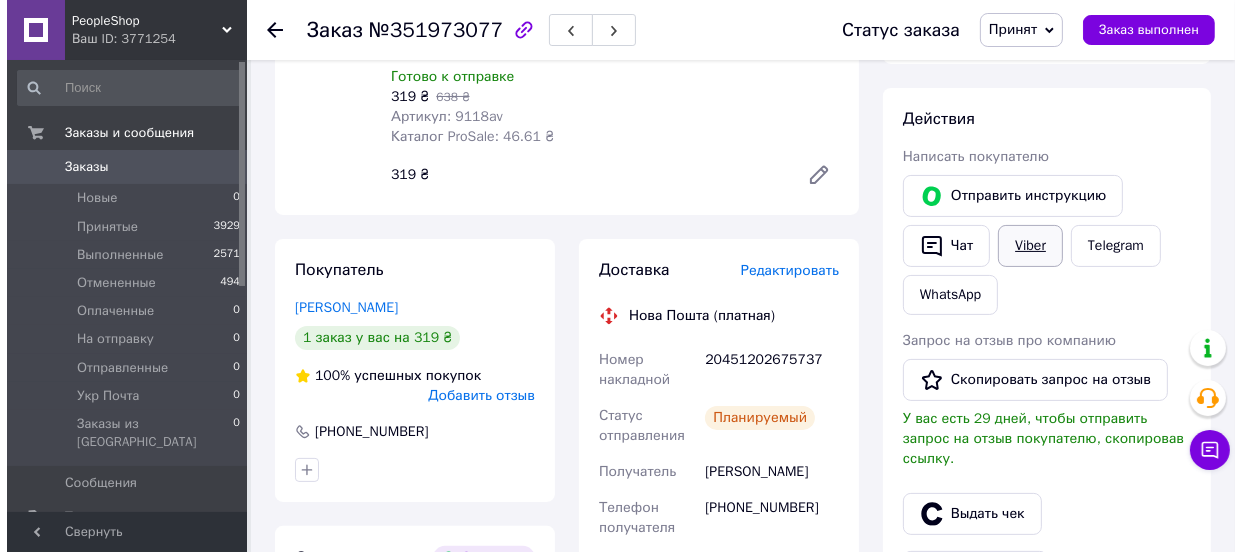 scroll, scrollTop: 272, scrollLeft: 0, axis: vertical 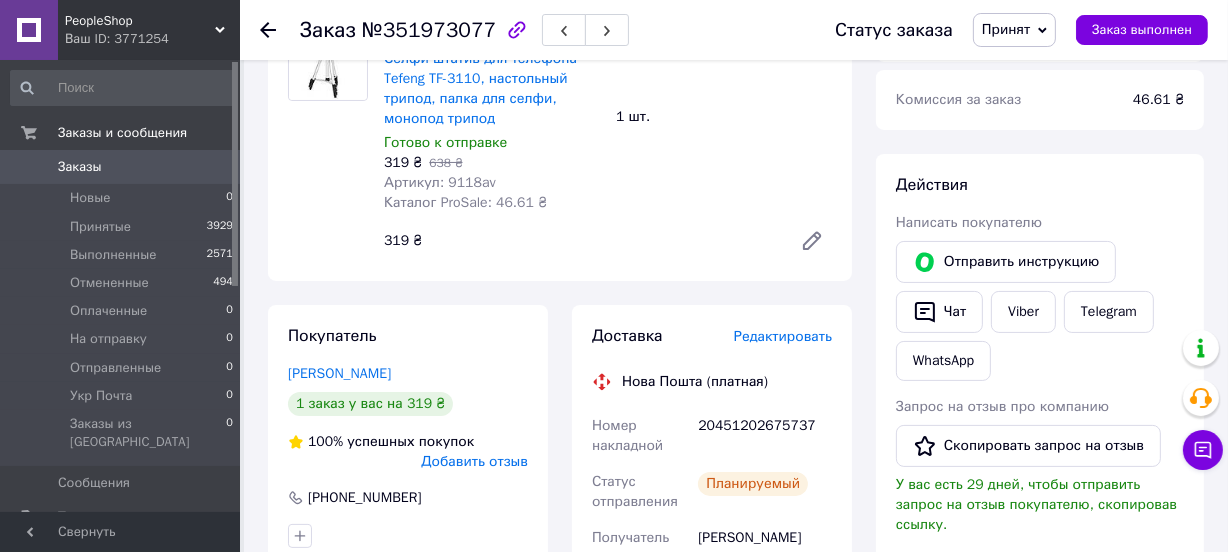 click on "Редактировать" at bounding box center (783, 336) 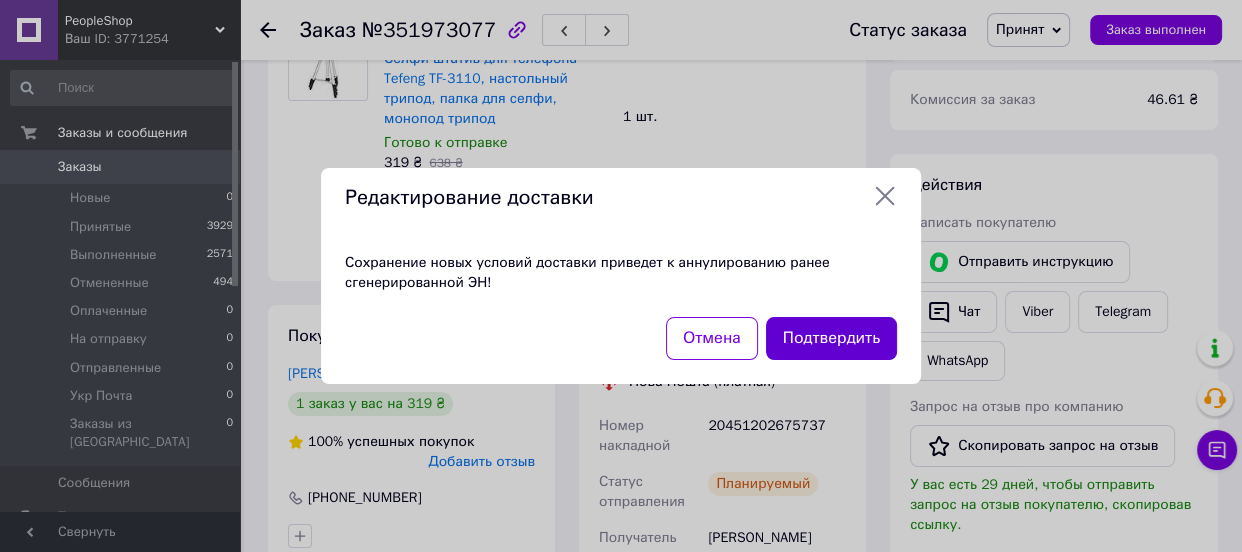 click on "Подтвердить" at bounding box center (831, 338) 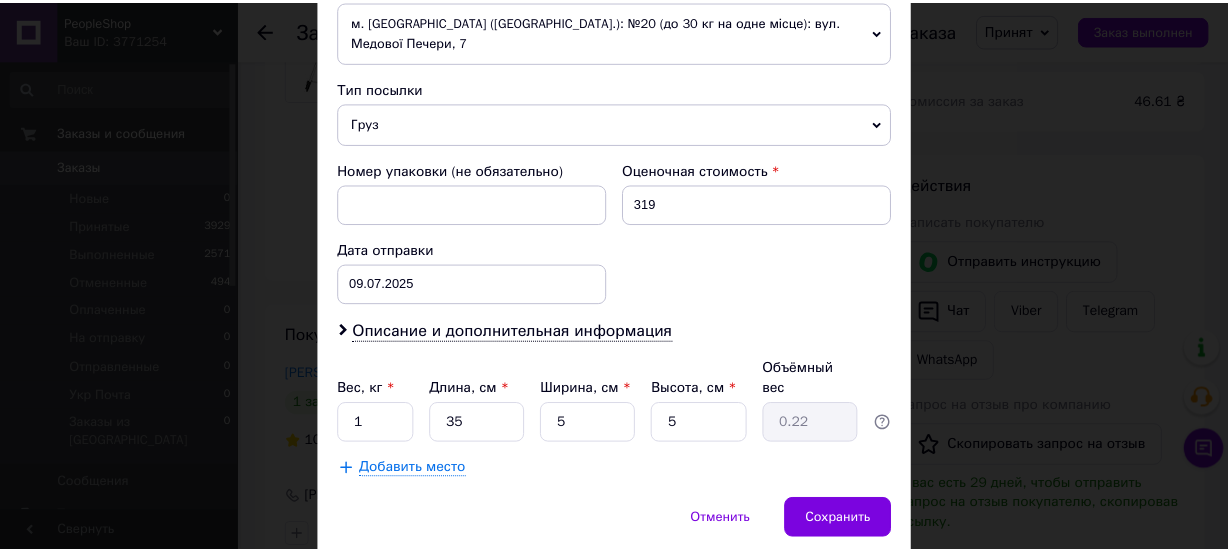 scroll, scrollTop: 773, scrollLeft: 0, axis: vertical 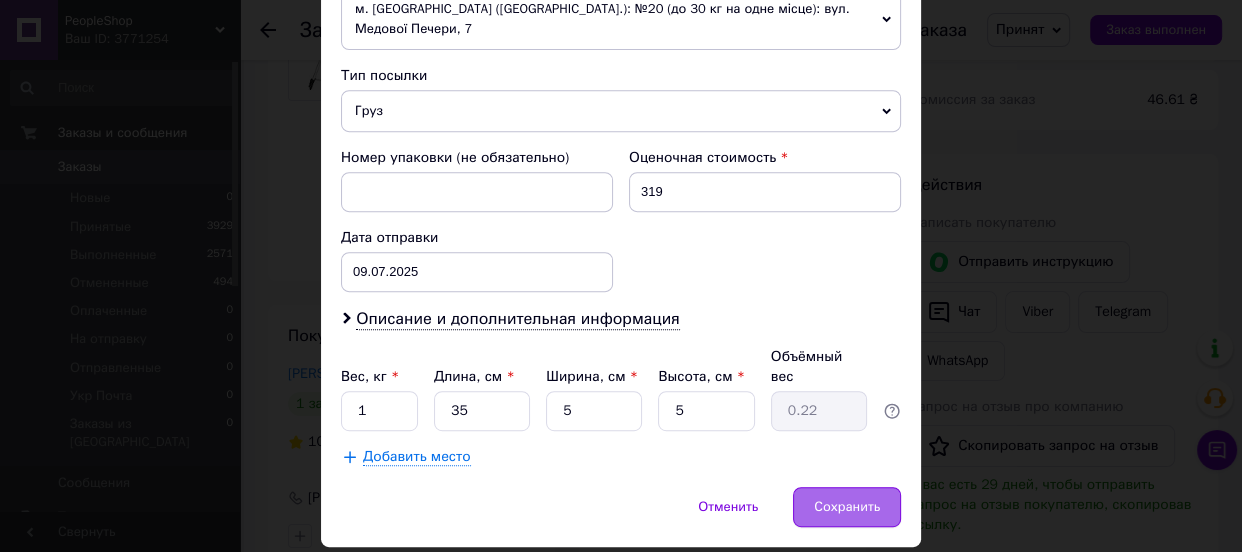 click on "Сохранить" at bounding box center [847, 507] 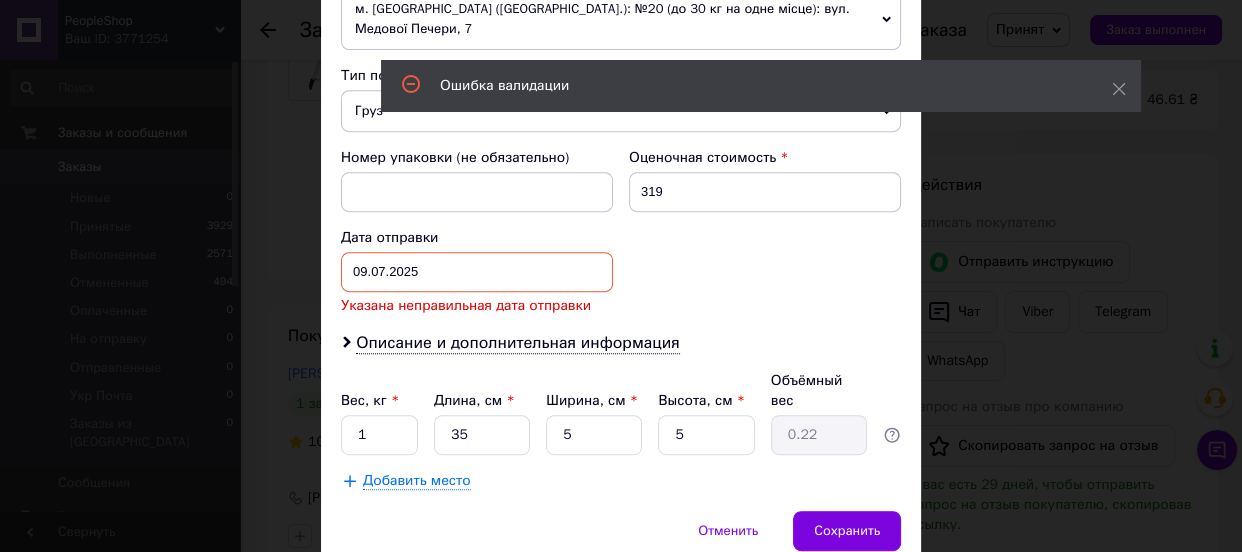 click on "[DATE] < 2025 > < Июль > Пн Вт Ср Чт Пт Сб Вс 30 1 2 3 4 5 6 7 8 9 10 11 12 13 14 15 16 17 18 19 20 21 22 23 24 25 26 27 28 29 30 31 1 2 3 4 5 6 7 8 9 10" at bounding box center [477, 272] 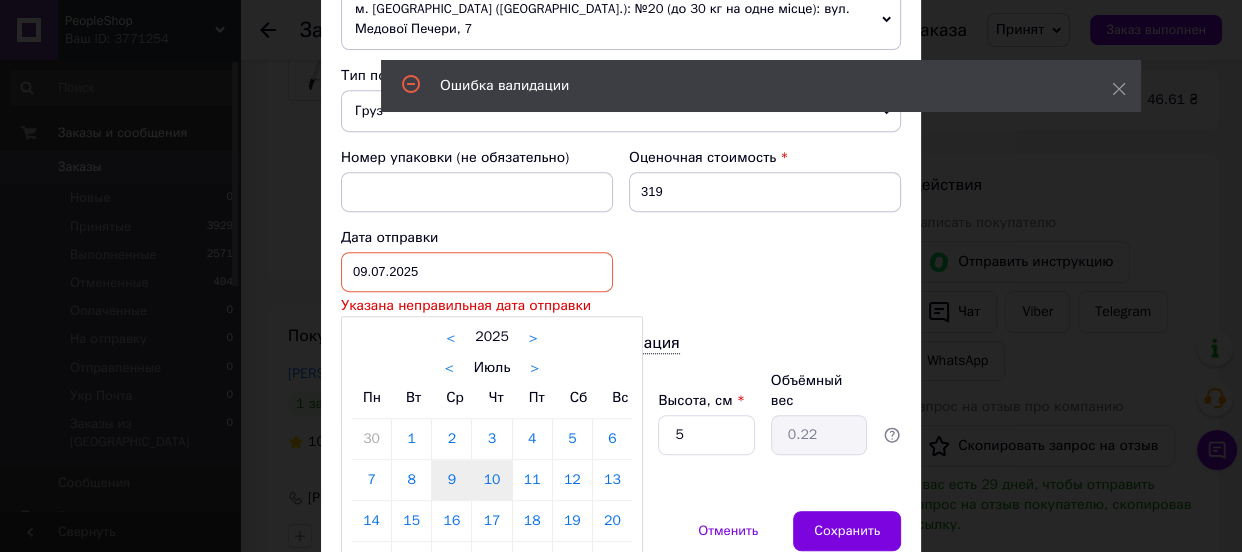 click on "10" at bounding box center [491, 480] 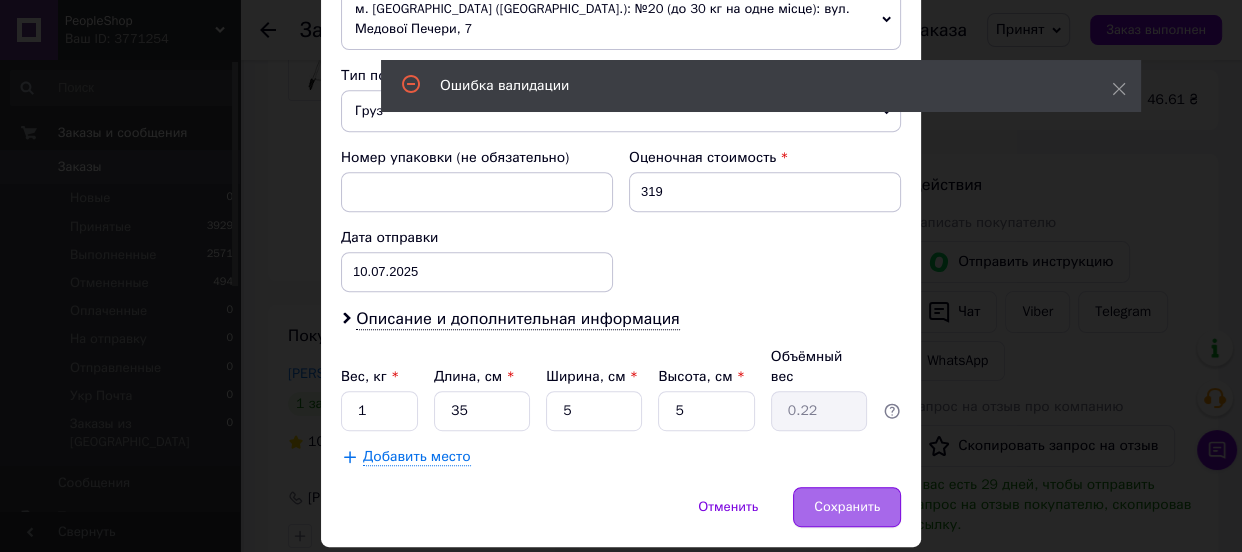 click on "Сохранить" at bounding box center [847, 507] 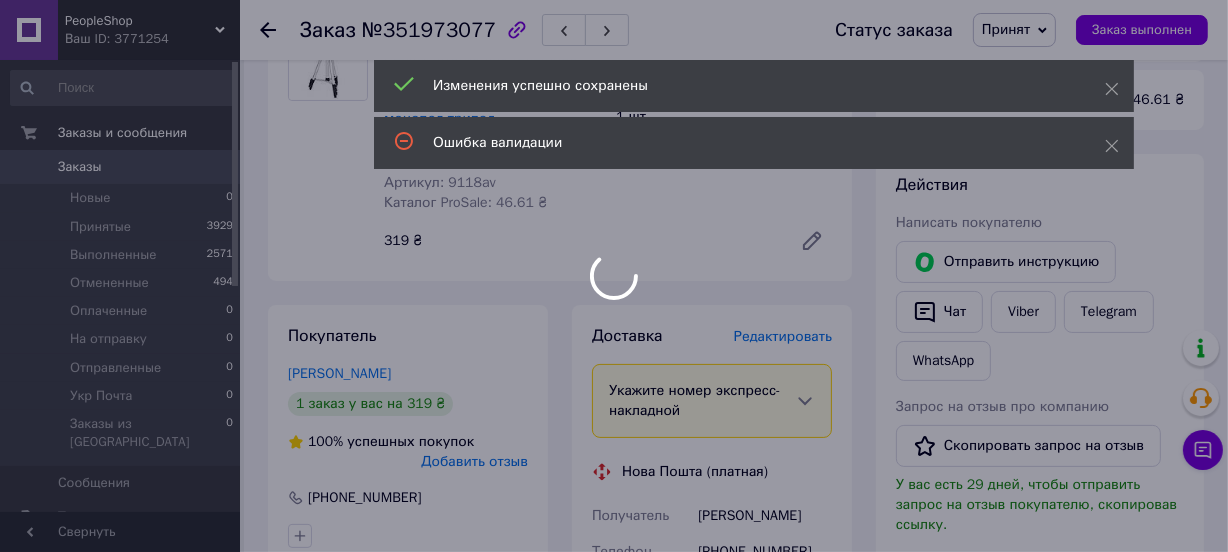 scroll, scrollTop: 43, scrollLeft: 0, axis: vertical 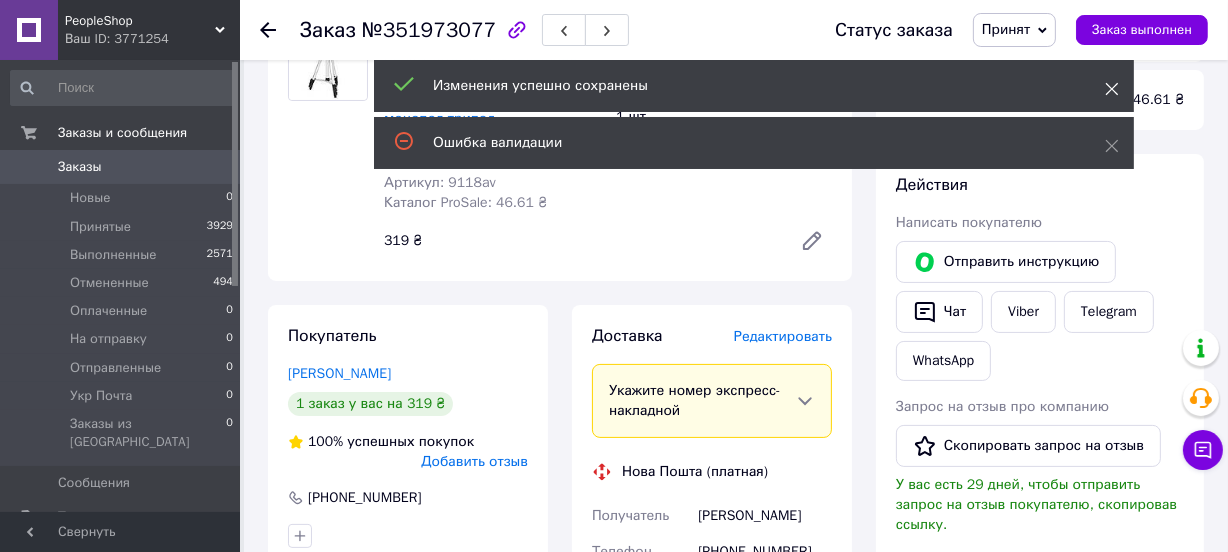 click 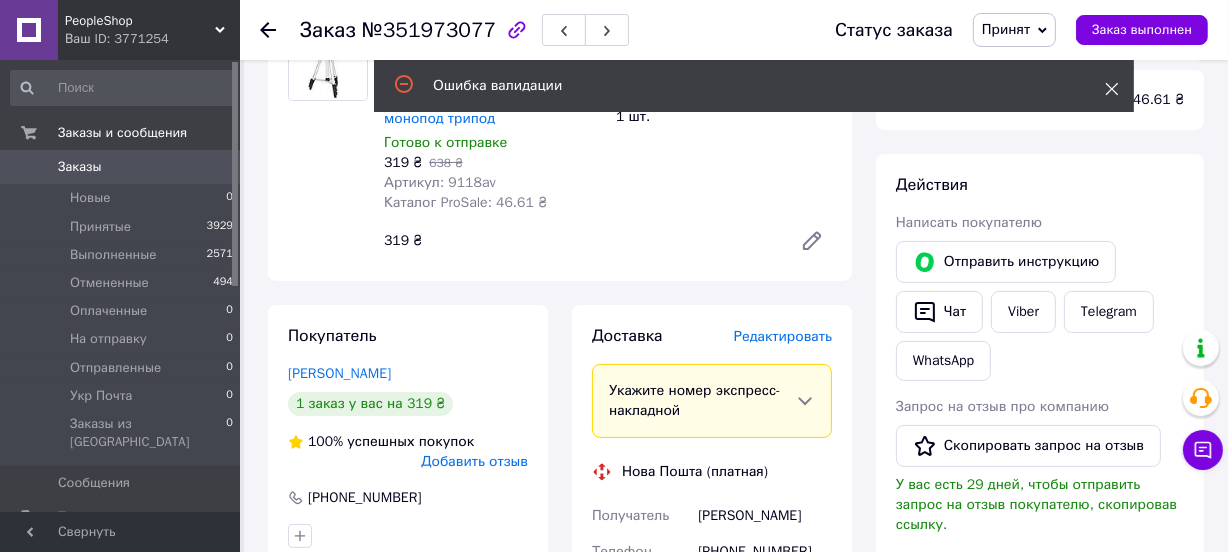 click 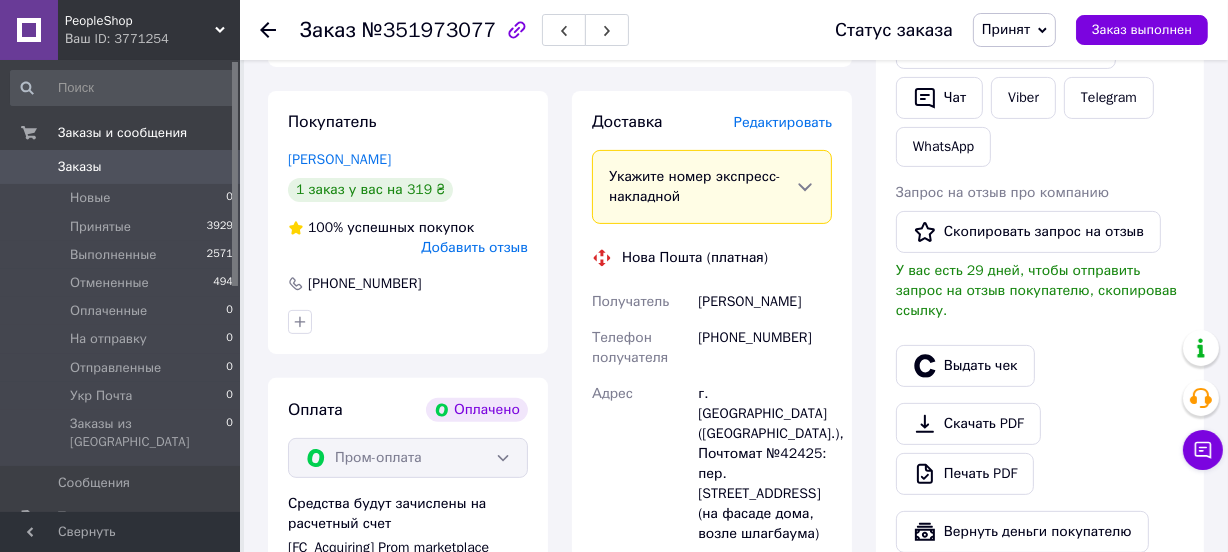 scroll, scrollTop: 454, scrollLeft: 0, axis: vertical 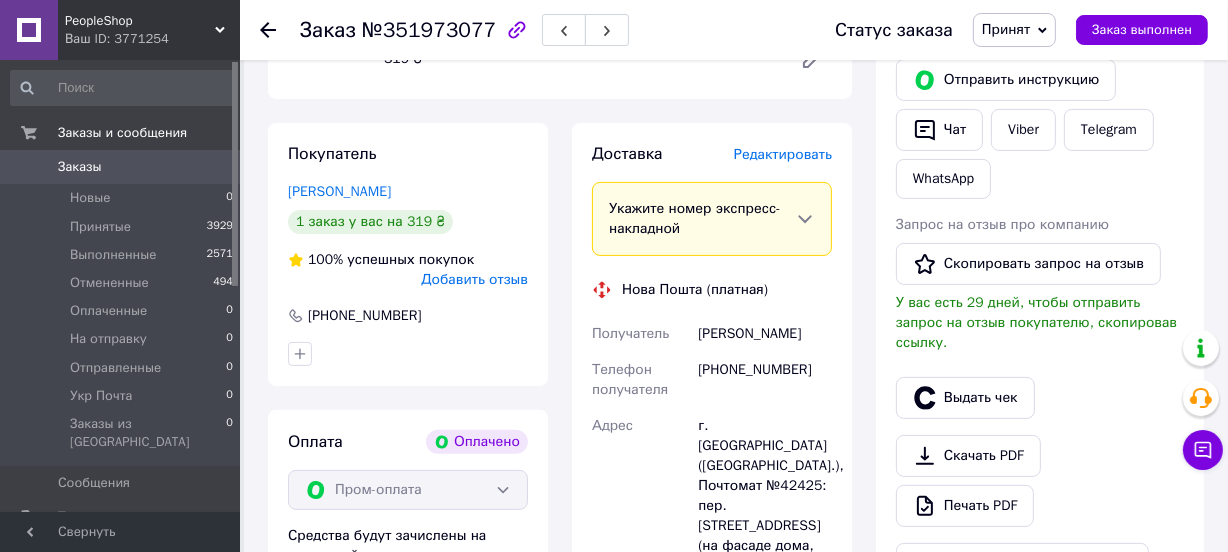click 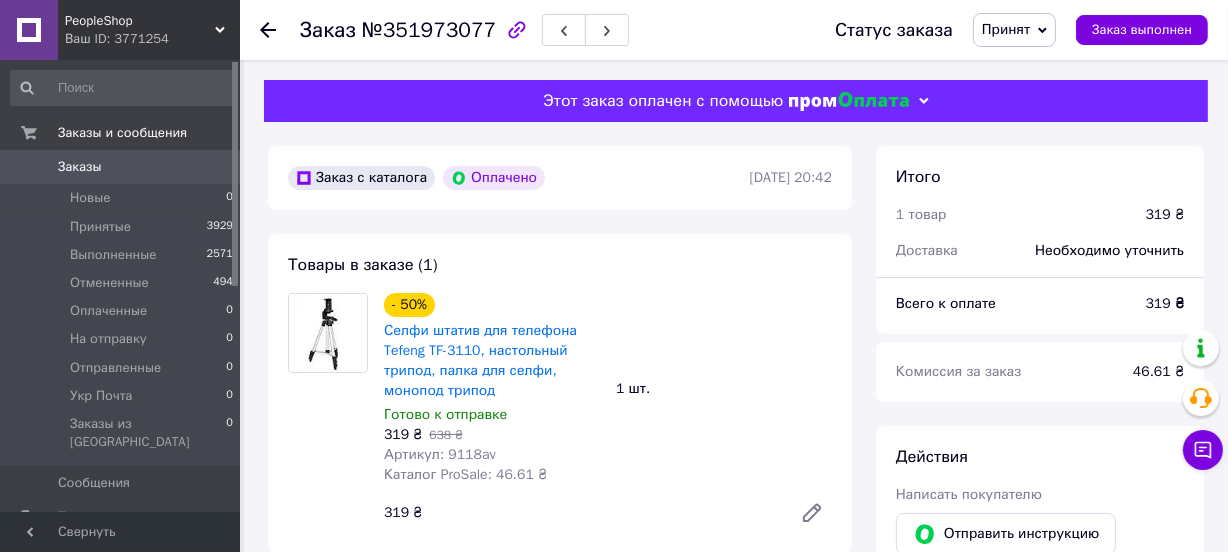 scroll, scrollTop: 272, scrollLeft: 0, axis: vertical 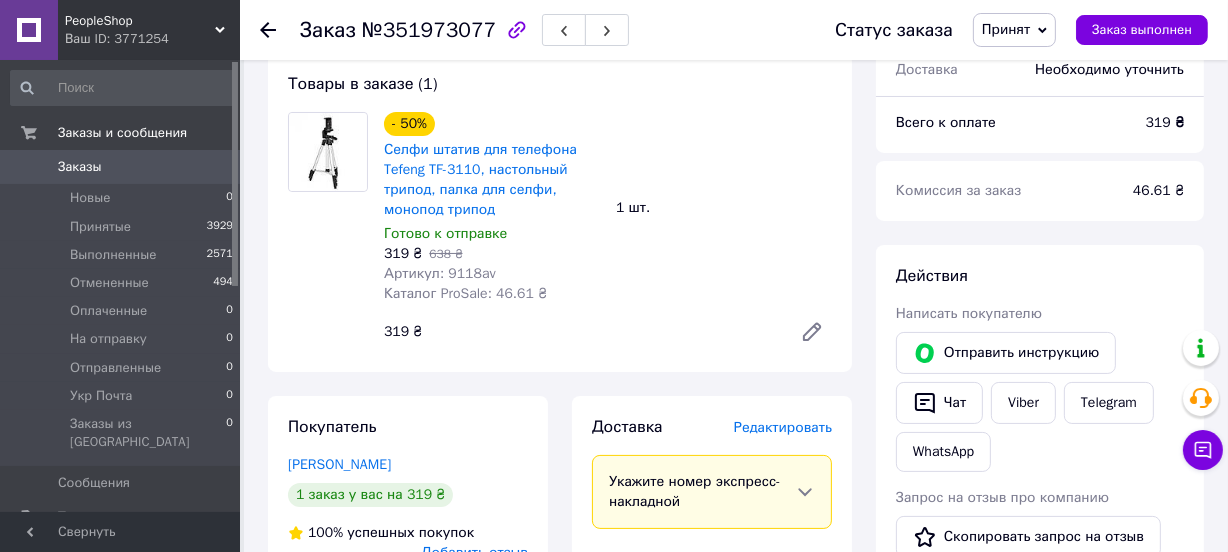 click 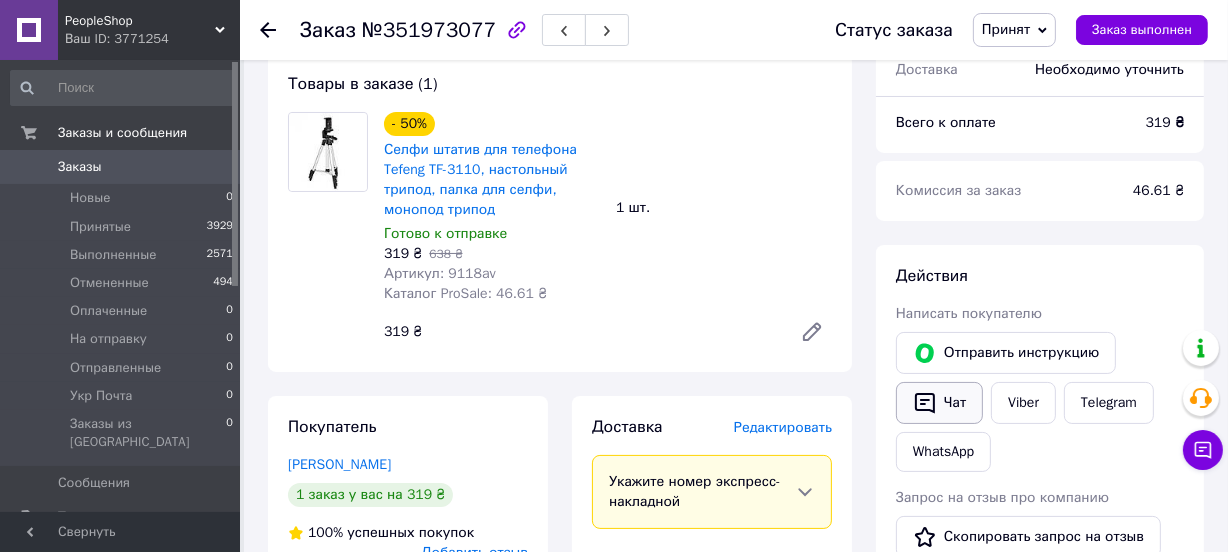 scroll, scrollTop: 0, scrollLeft: 0, axis: both 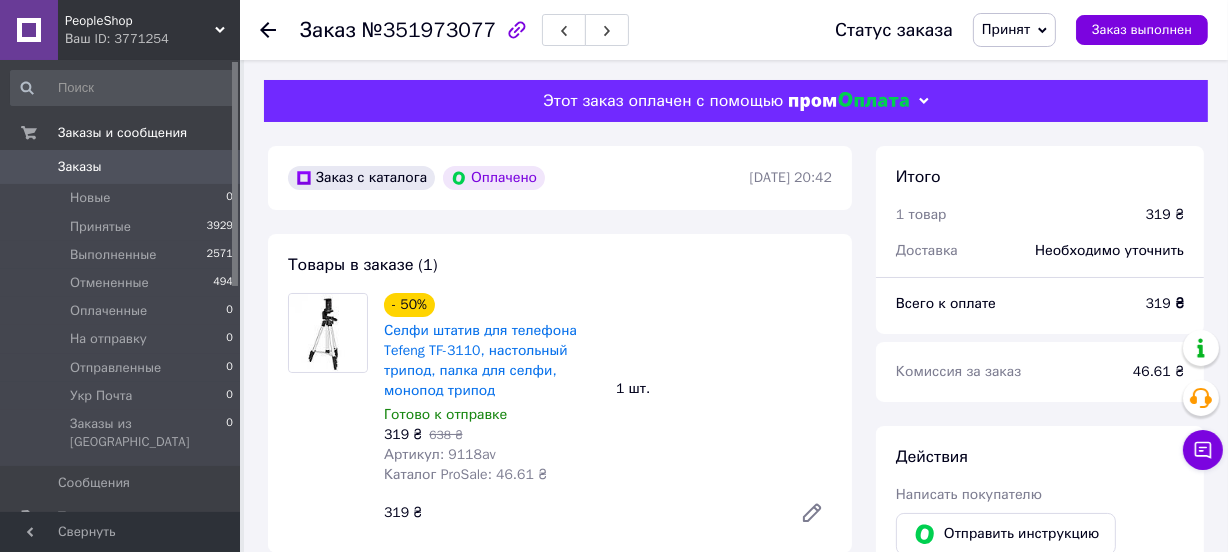 click on "- 50% Селфи штатив для телефона Tefeng TF-3110, настольный трипод, палка для селфи, монопод трипод Готово к отправке 319 ₴   638 ₴ Артикул: 9118av Каталог ProSale: 46.61 ₴  1 шт. 319 ₴" at bounding box center [608, 413] 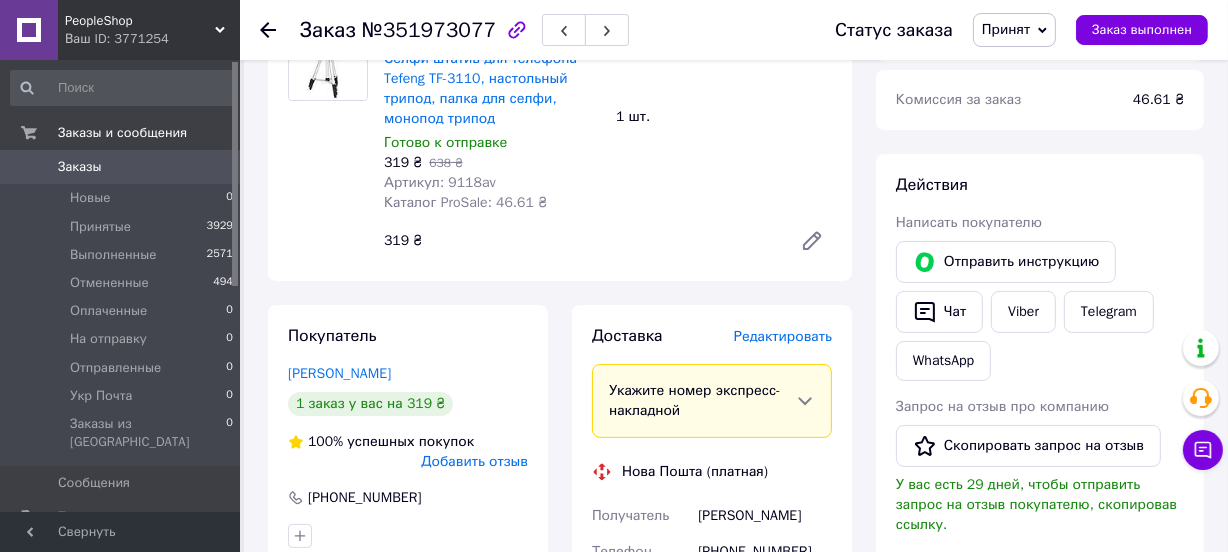 scroll, scrollTop: 0, scrollLeft: 0, axis: both 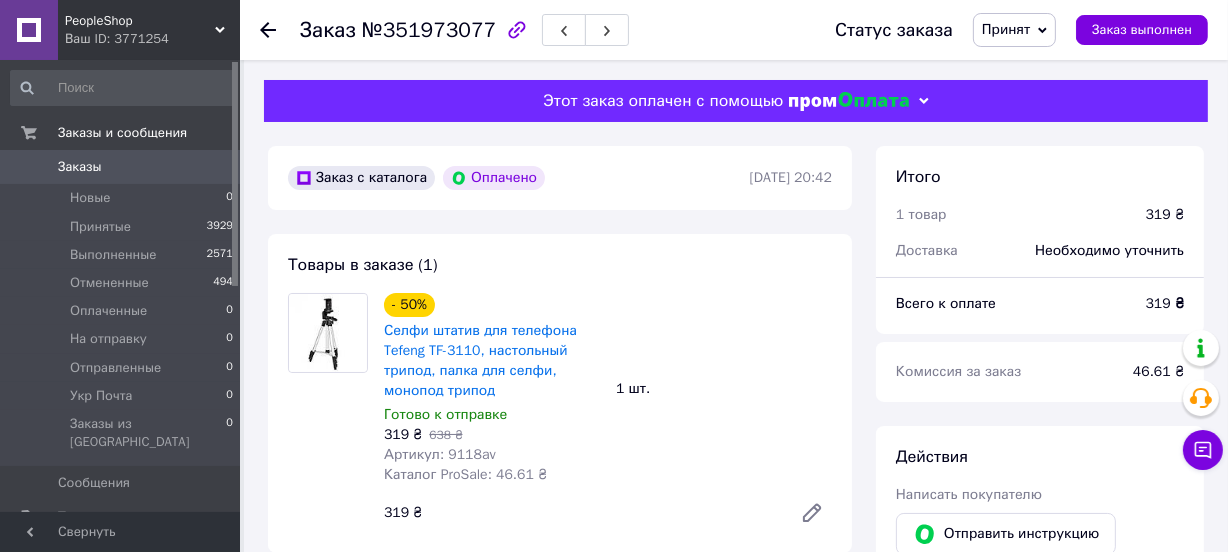 click on "Заказы" at bounding box center (121, 167) 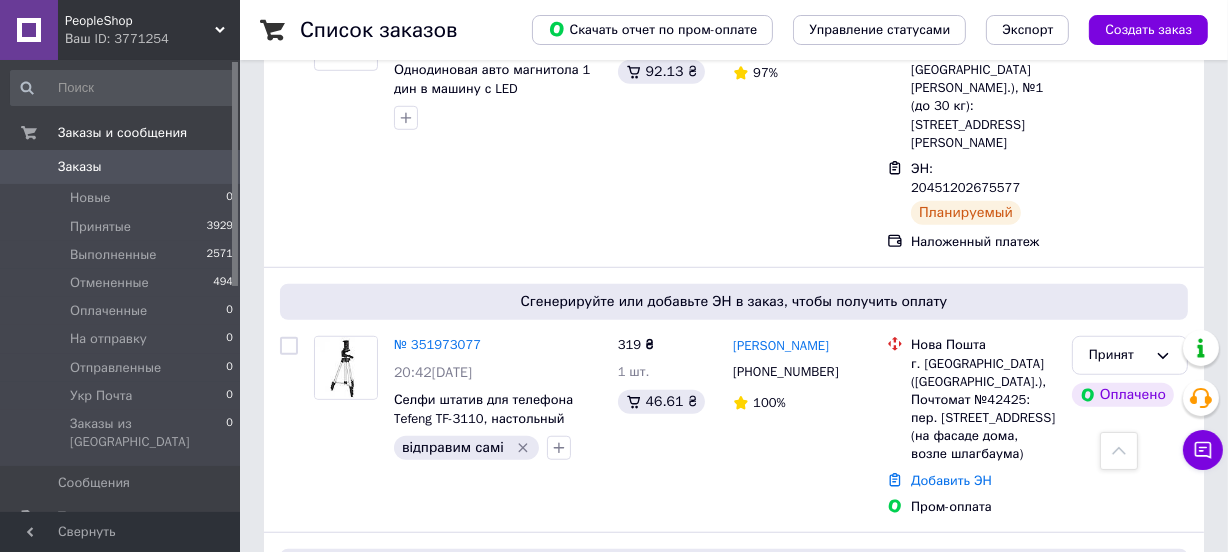 scroll, scrollTop: 1363, scrollLeft: 0, axis: vertical 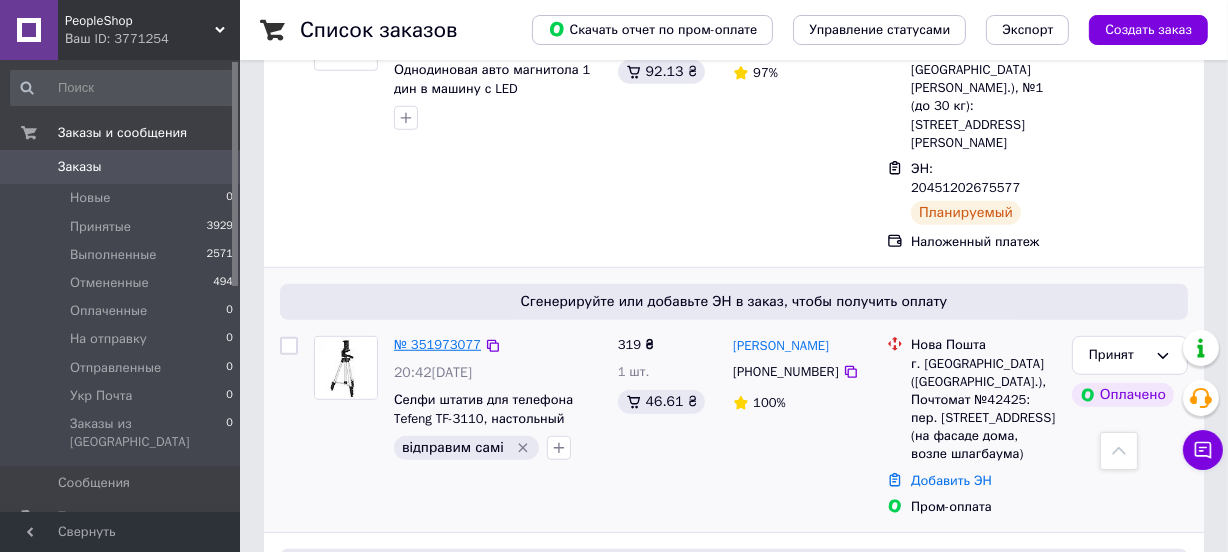 click on "№ 351973077" at bounding box center (437, 344) 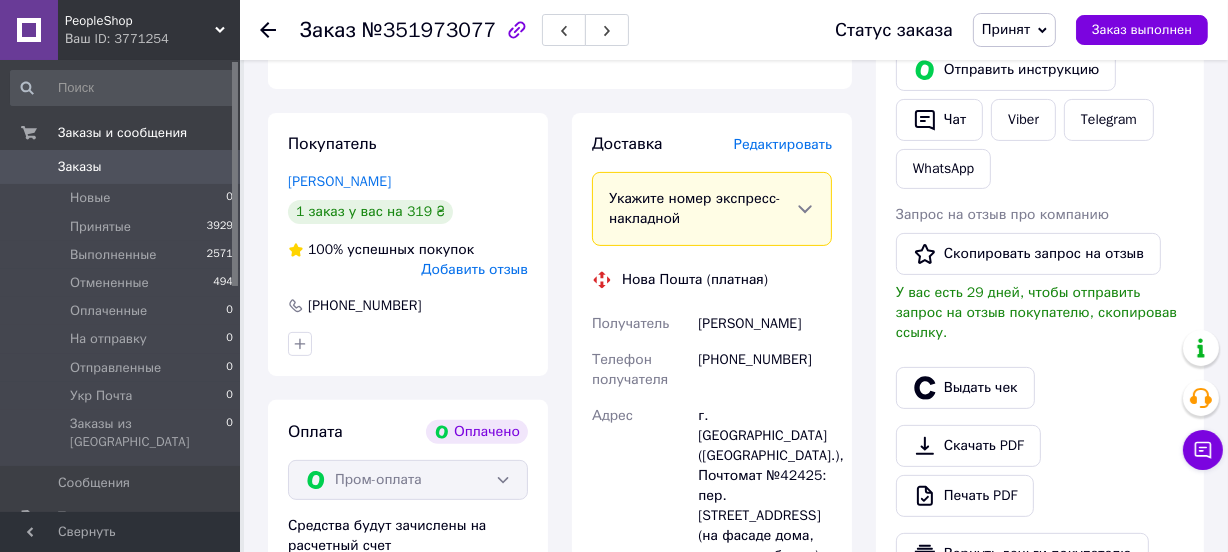 scroll, scrollTop: 1272, scrollLeft: 0, axis: vertical 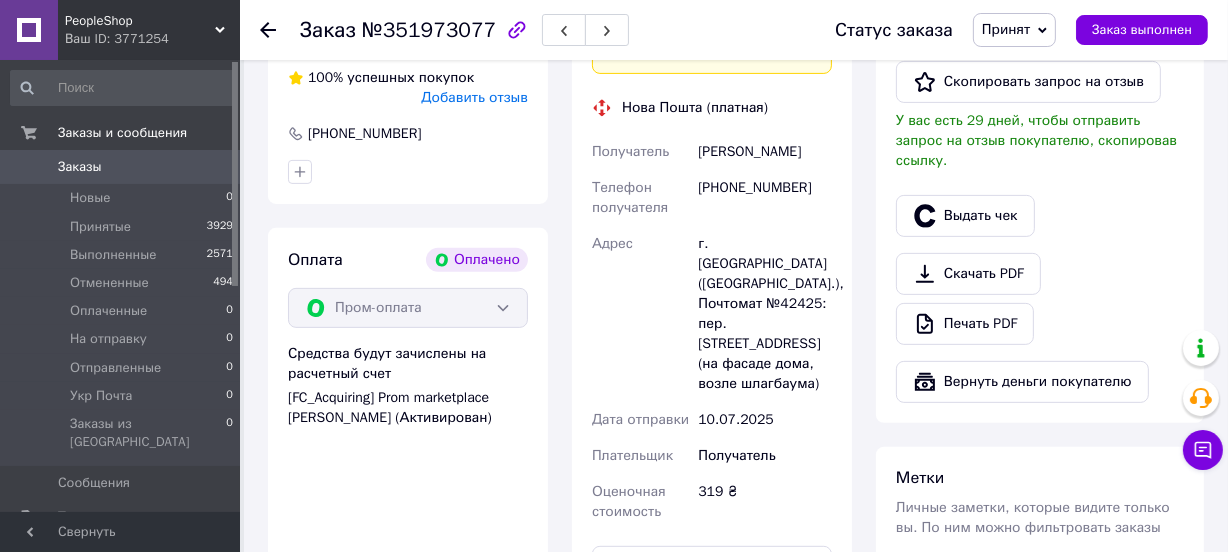 click on "Заказы" at bounding box center [121, 167] 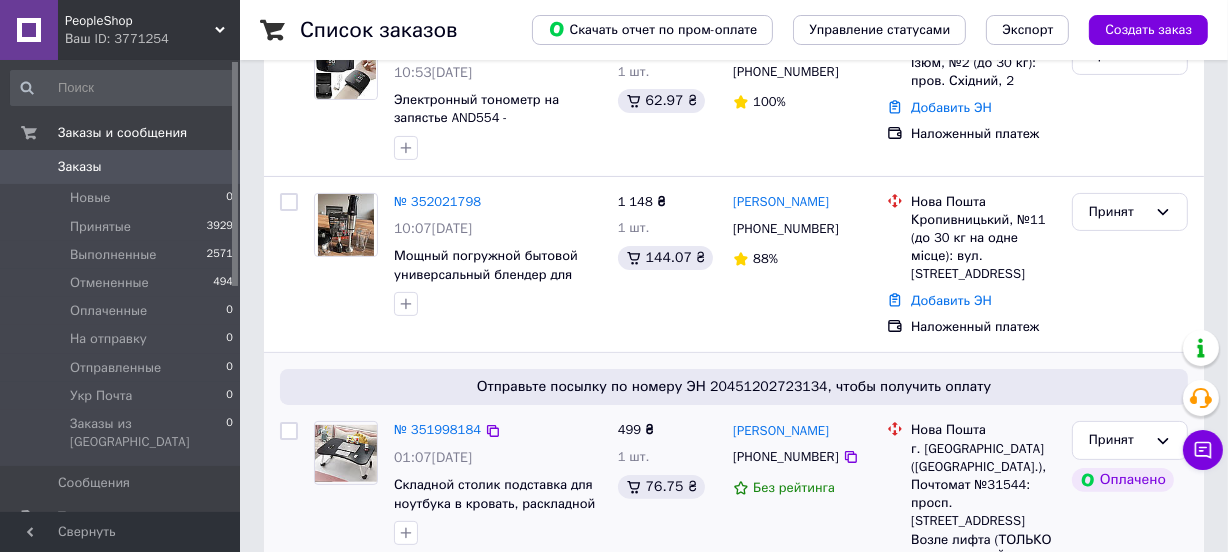 scroll, scrollTop: 363, scrollLeft: 0, axis: vertical 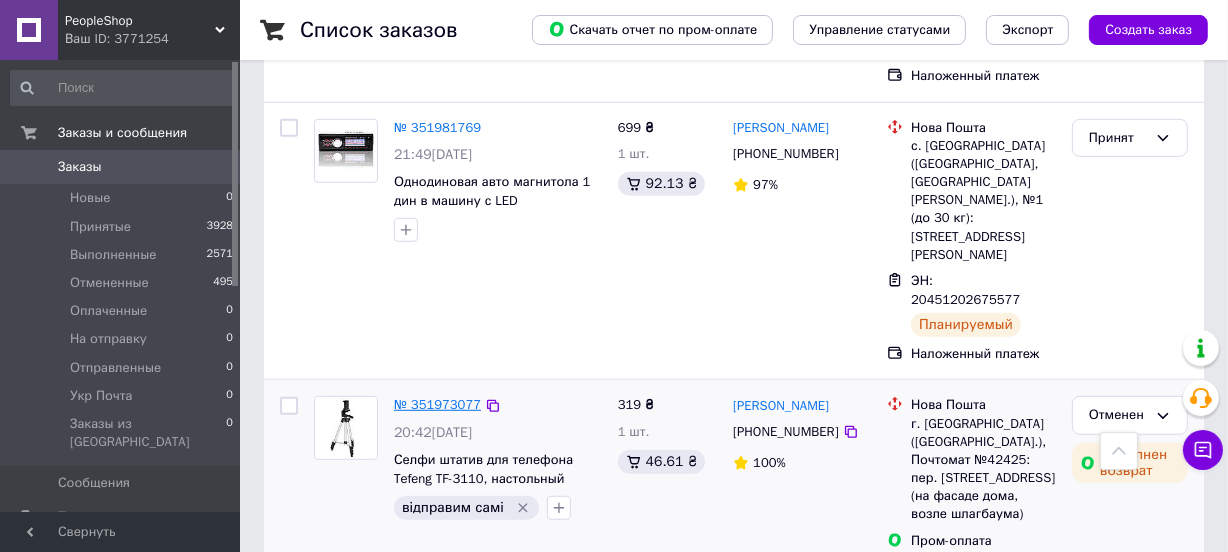 click on "№ 351973077" at bounding box center (437, 404) 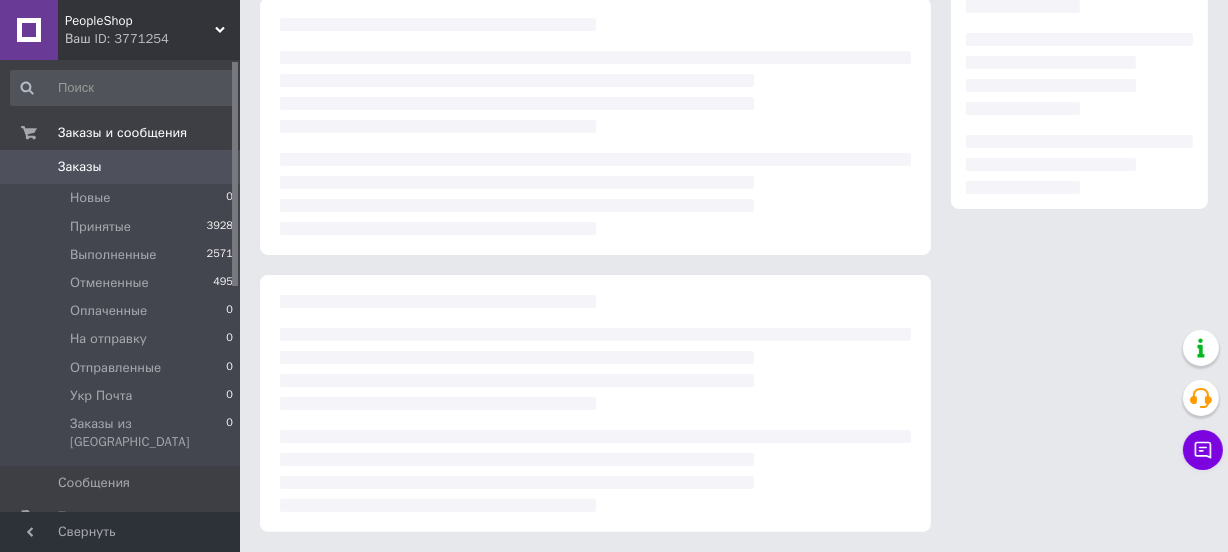 scroll, scrollTop: 0, scrollLeft: 0, axis: both 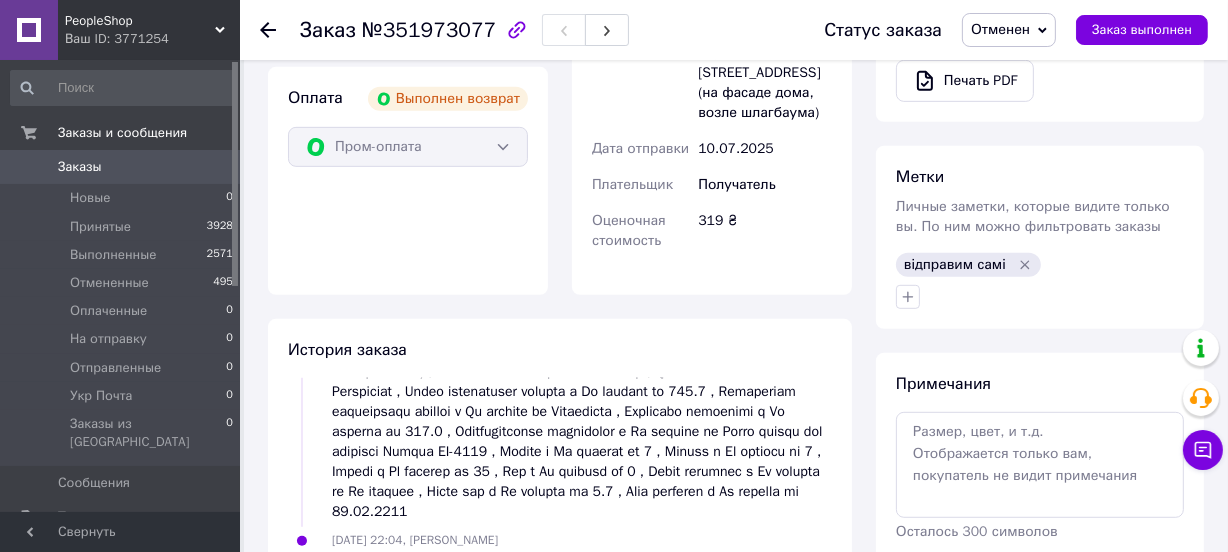 click on "Пром-оплата" at bounding box center [408, 147] 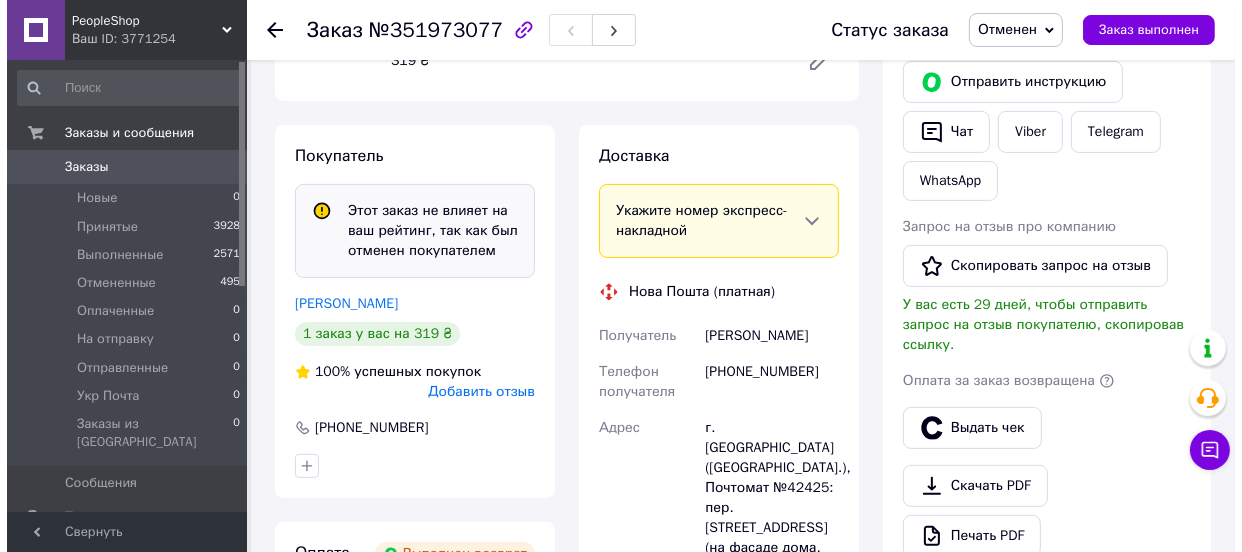 scroll, scrollTop: 0, scrollLeft: 0, axis: both 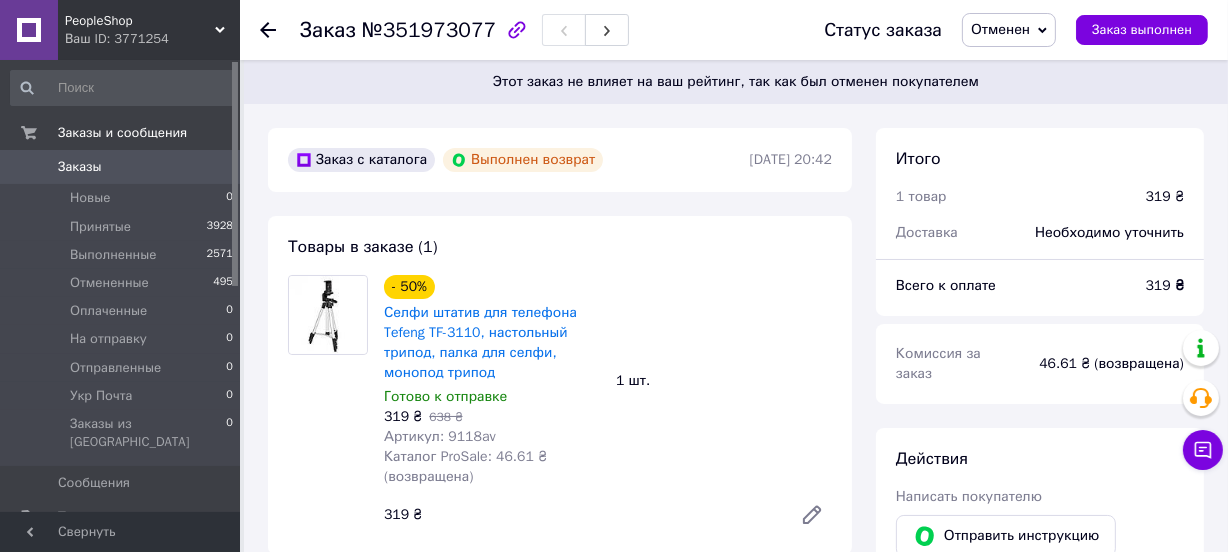 click on "Отменен" at bounding box center [1009, 30] 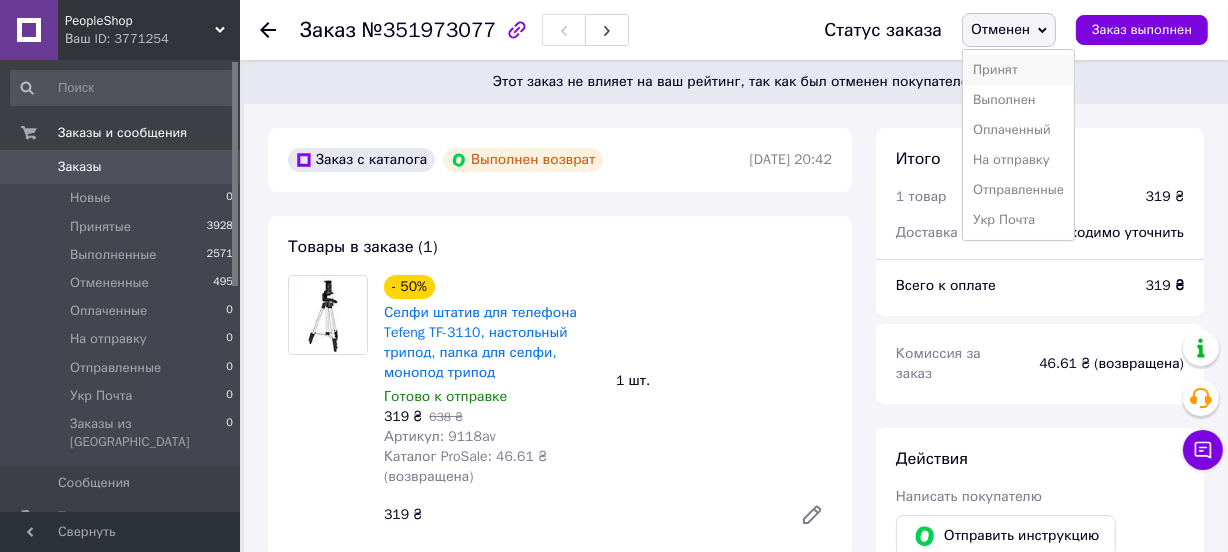click on "Принят" at bounding box center (1018, 70) 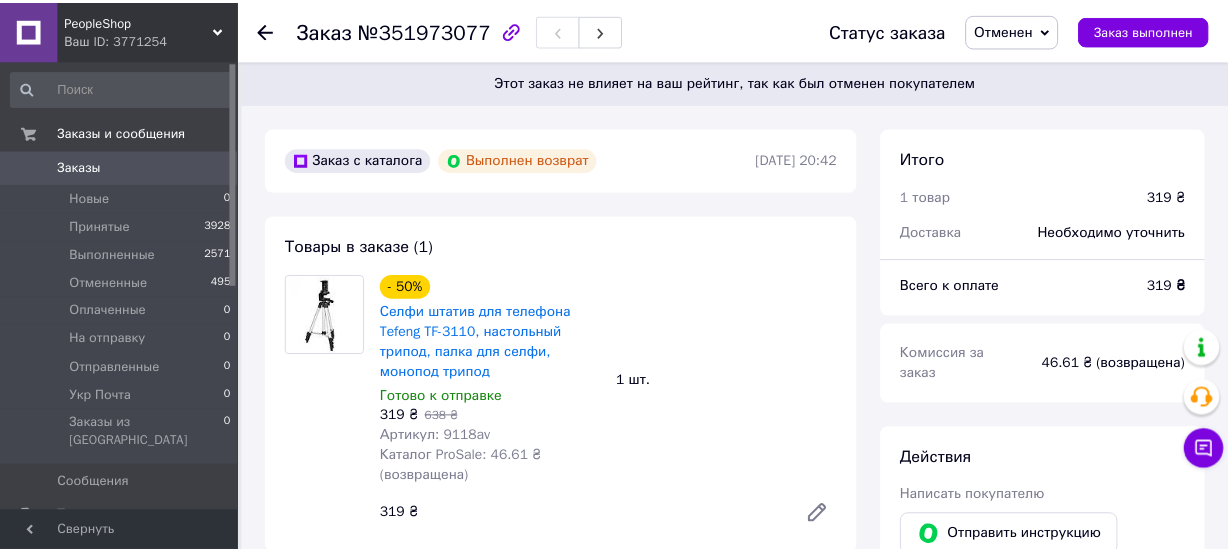 scroll, scrollTop: 336, scrollLeft: 0, axis: vertical 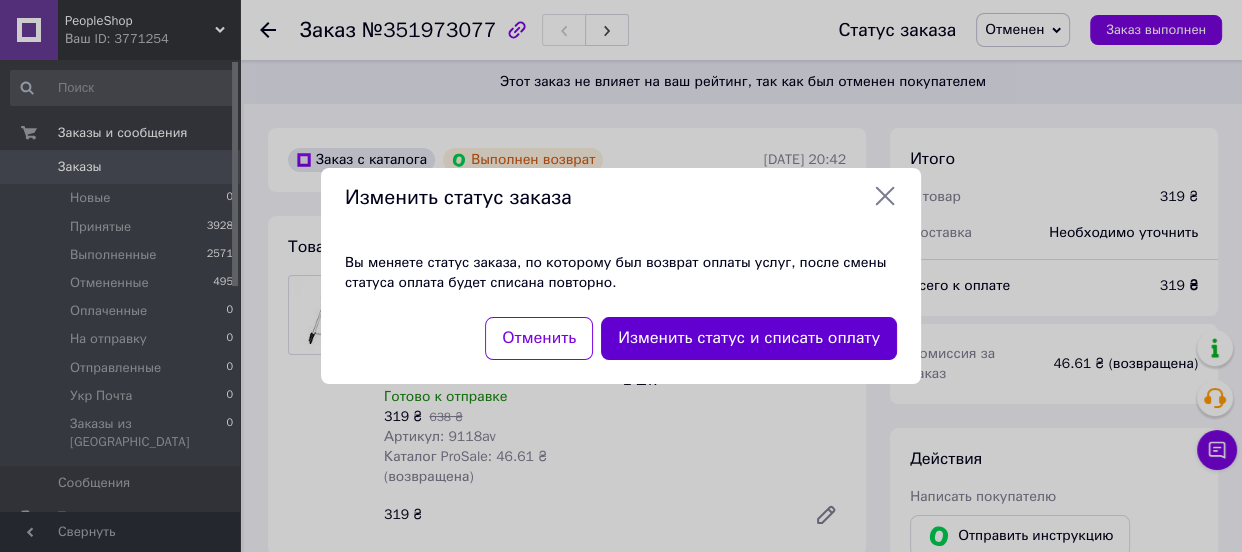 click on "Изменить статус и списать оплату" at bounding box center [749, 338] 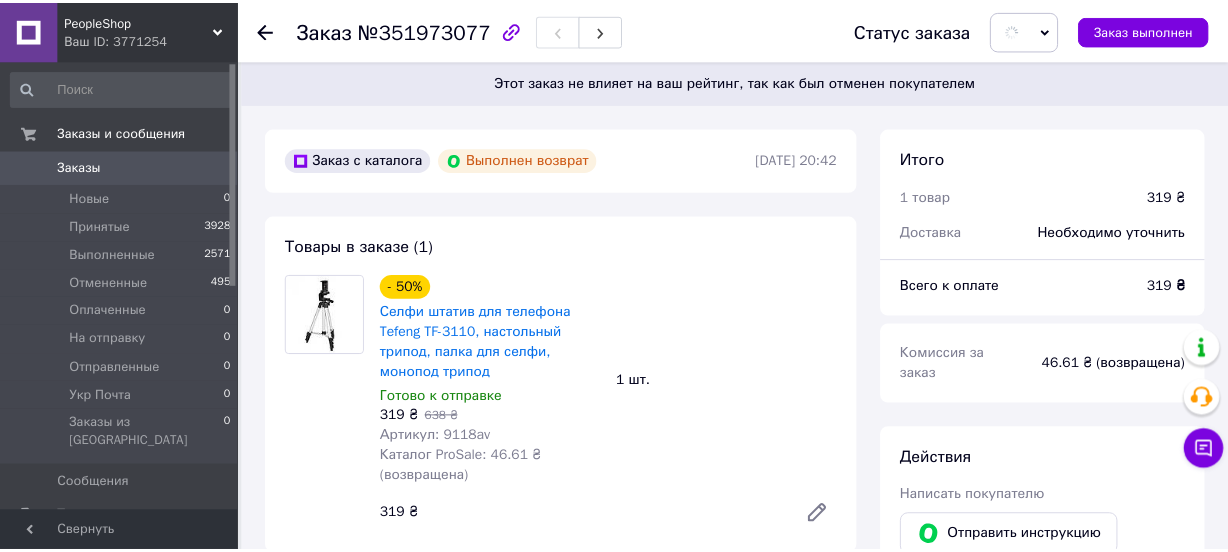 scroll, scrollTop: 356, scrollLeft: 0, axis: vertical 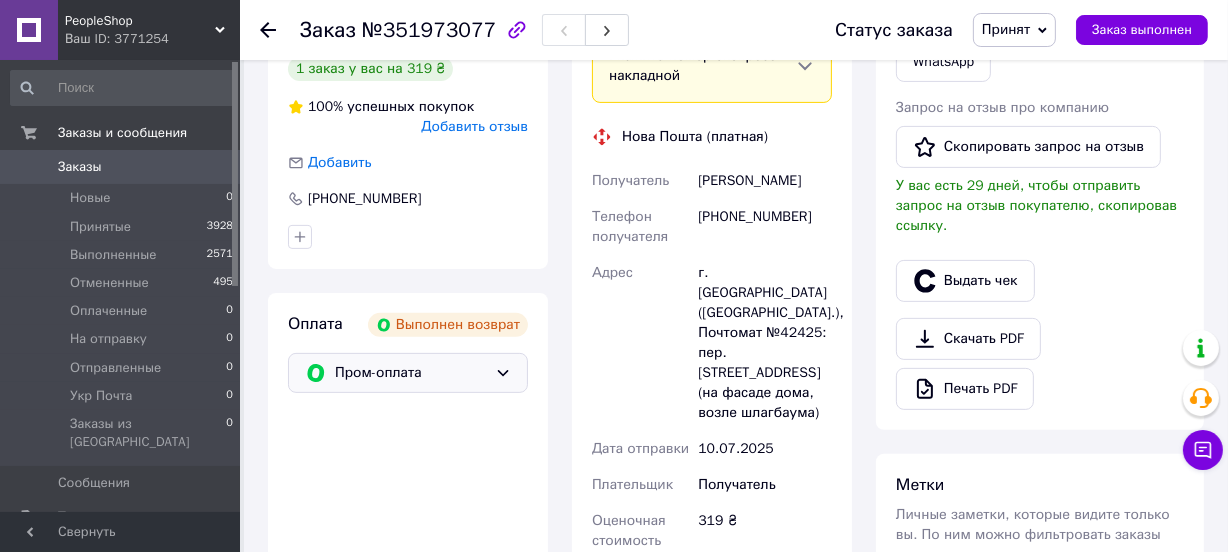 click 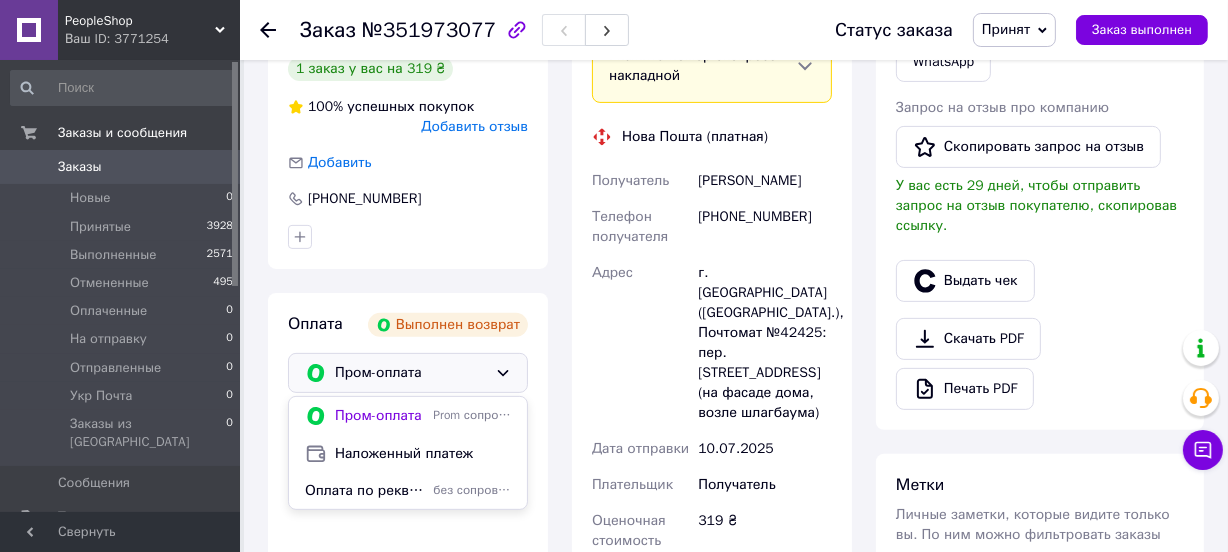 click on "Оплата по реквизитам" at bounding box center (365, 491) 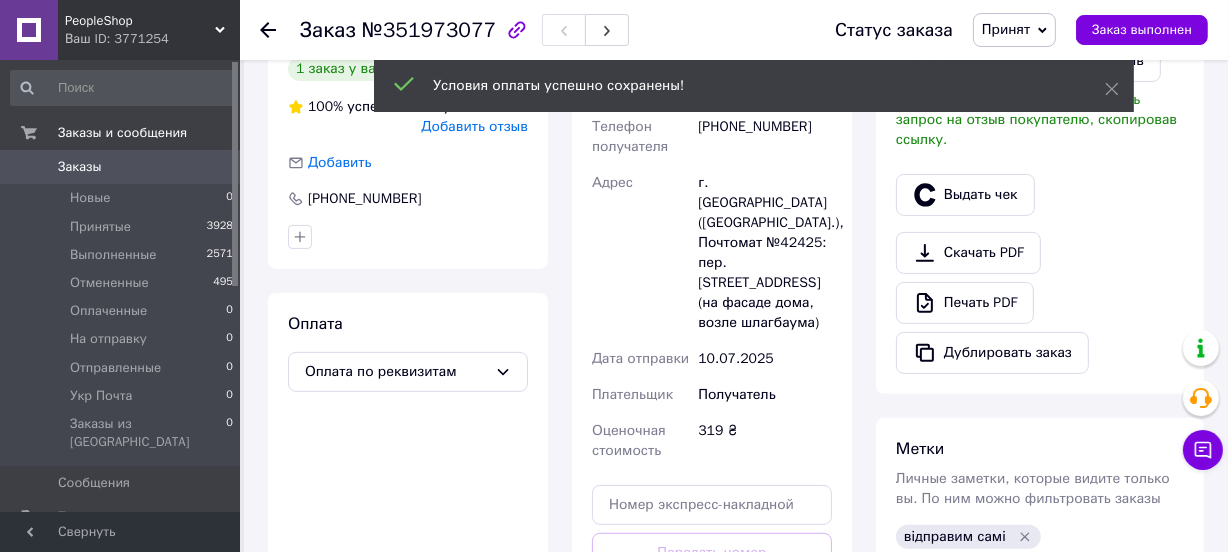 scroll, scrollTop: 403, scrollLeft: 0, axis: vertical 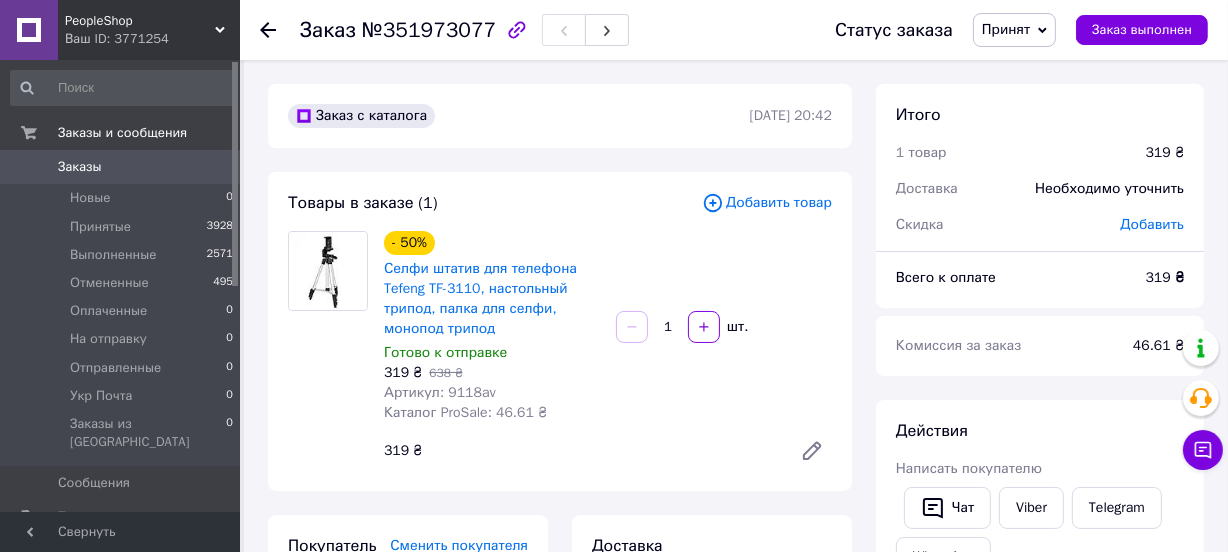 click 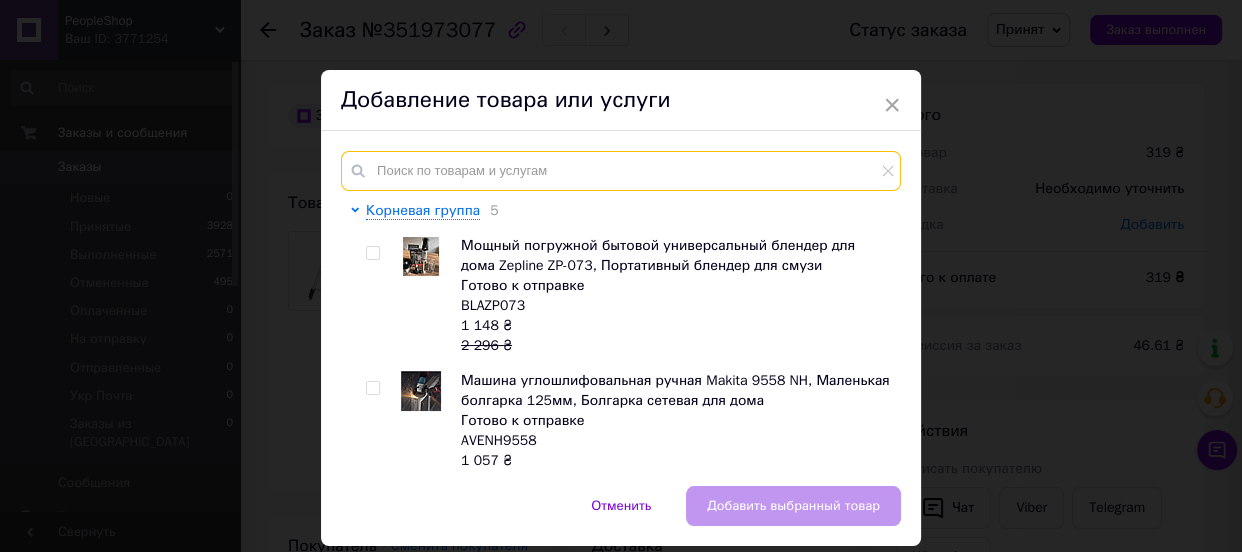 click at bounding box center [621, 171] 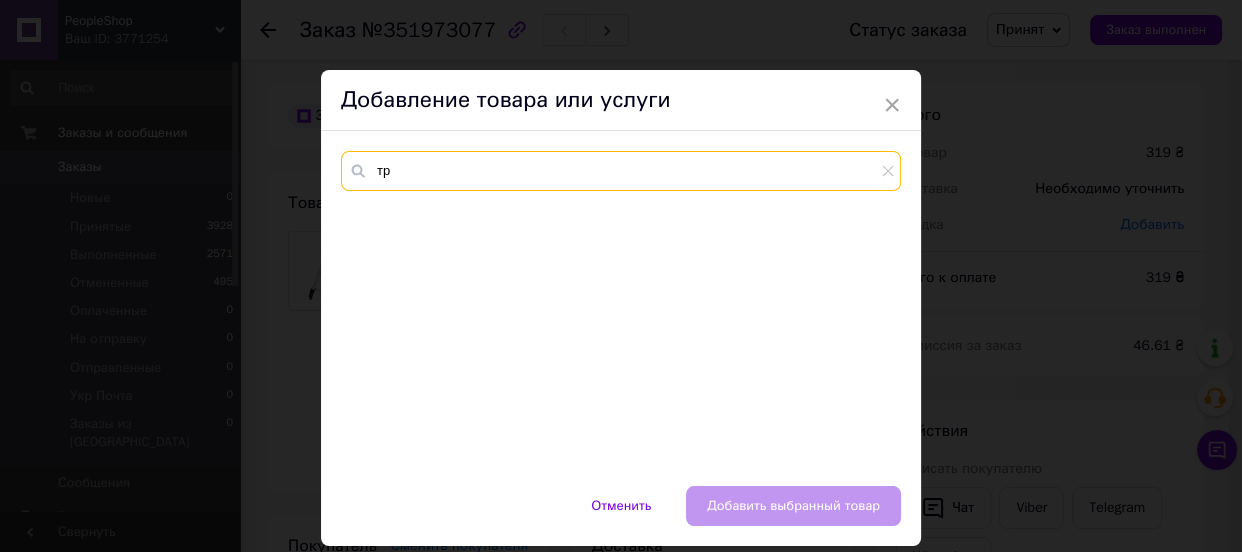 type on "т" 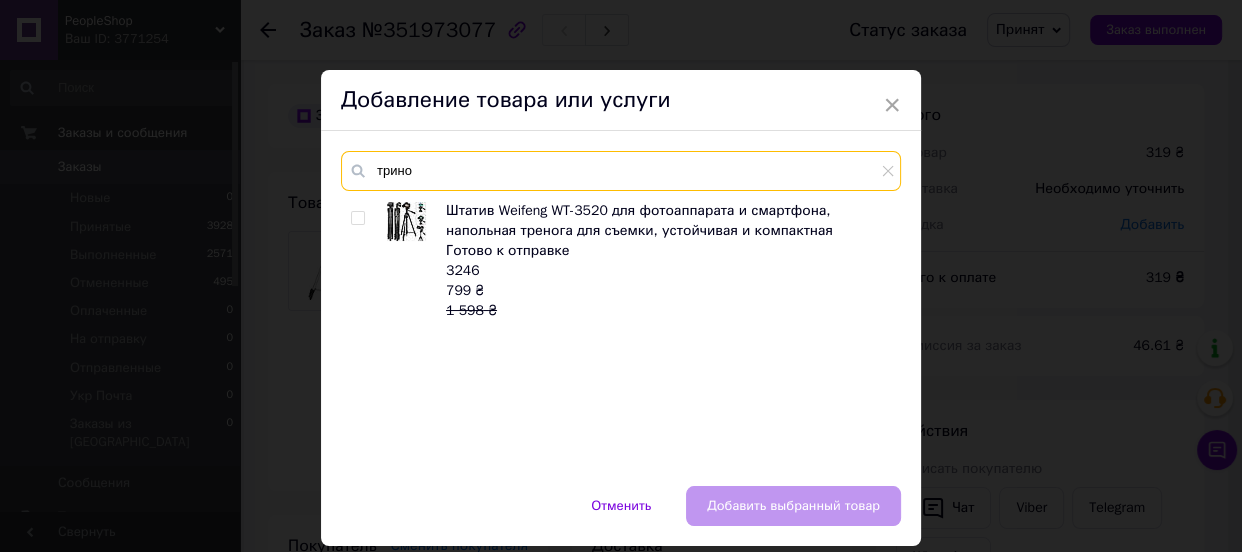 type on "трино" 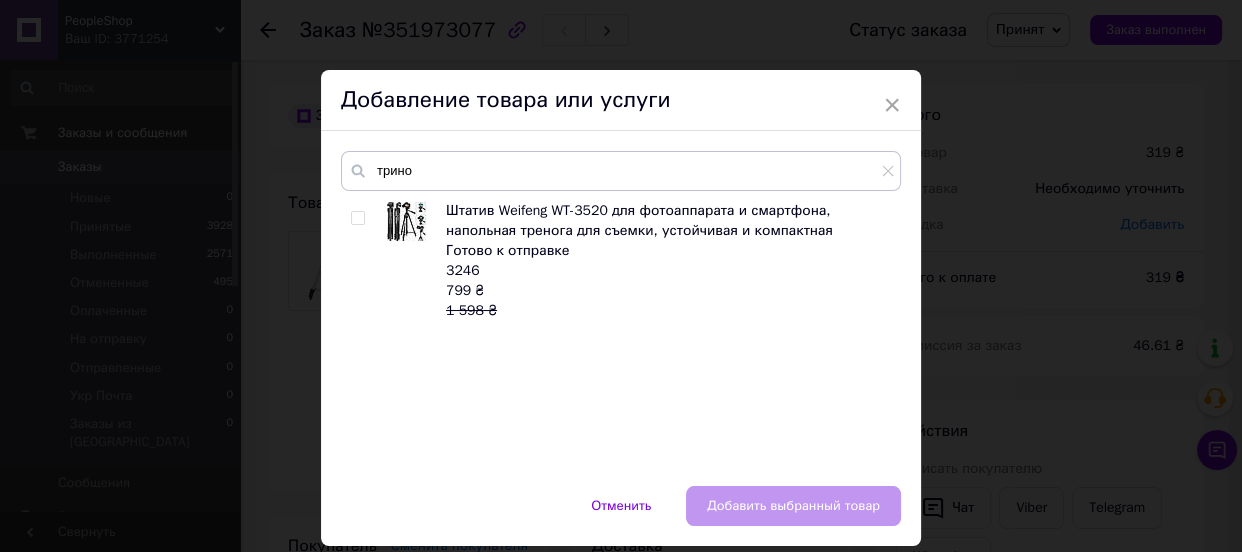 click at bounding box center (357, 218) 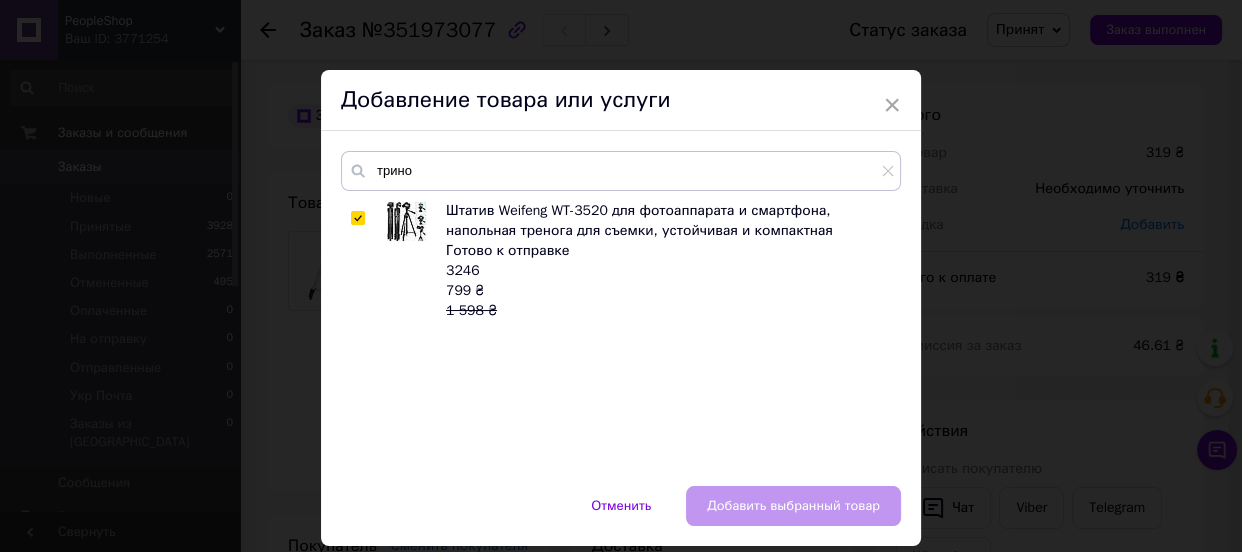 checkbox on "true" 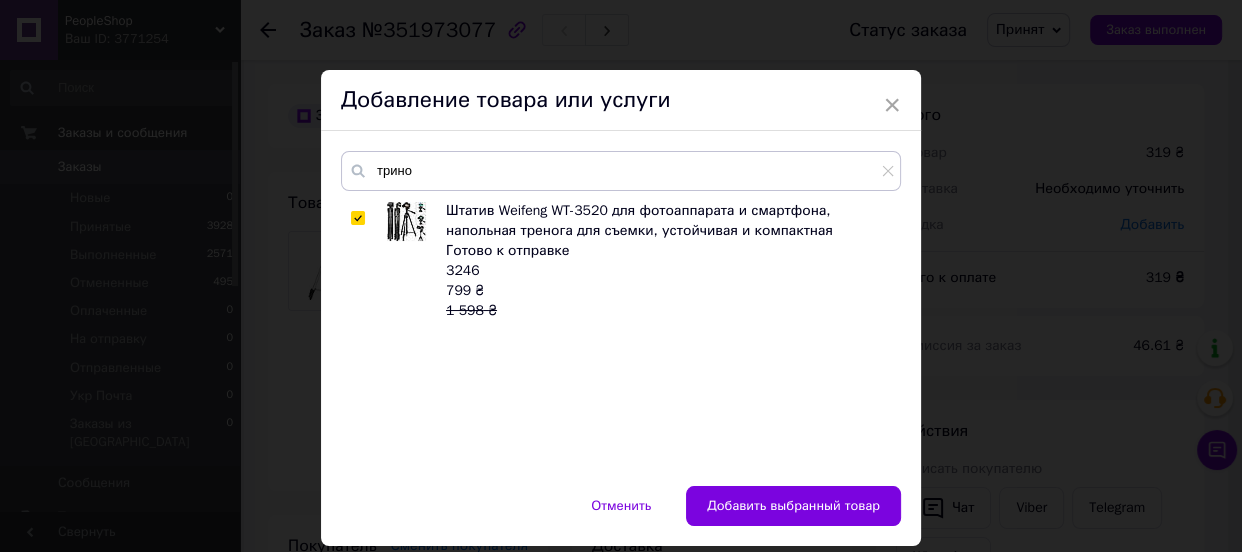 click on "Добавить выбранный товар" at bounding box center [793, 506] 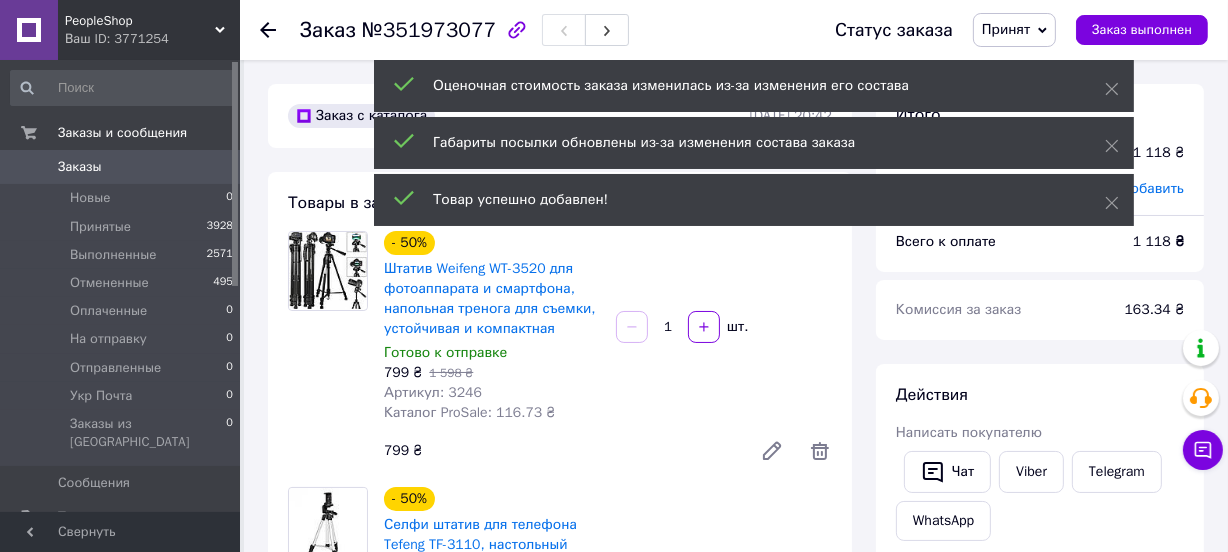 scroll, scrollTop: 520, scrollLeft: 0, axis: vertical 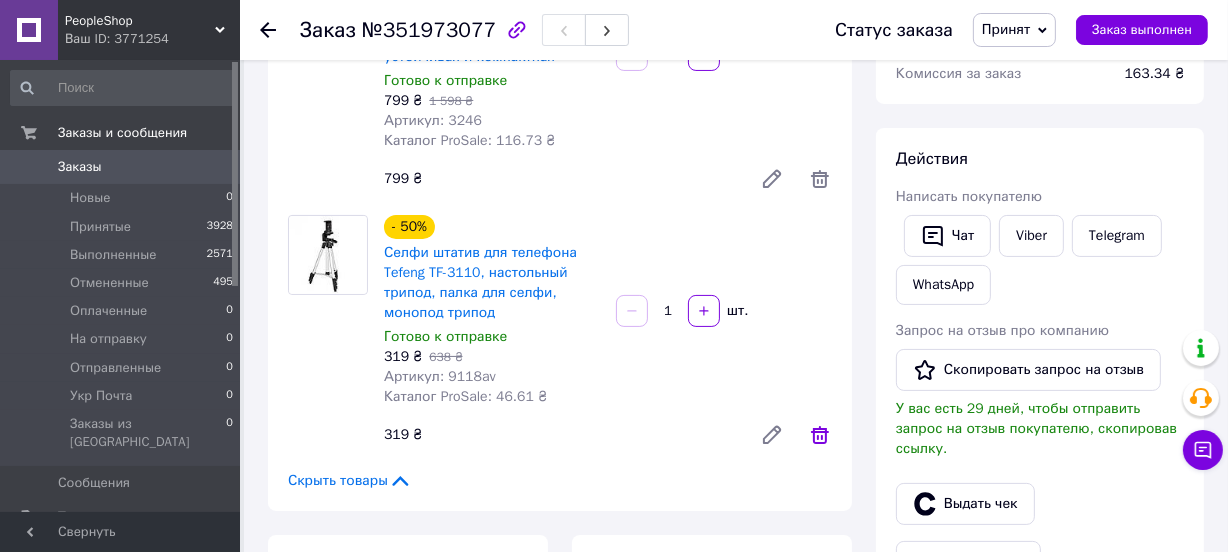 click 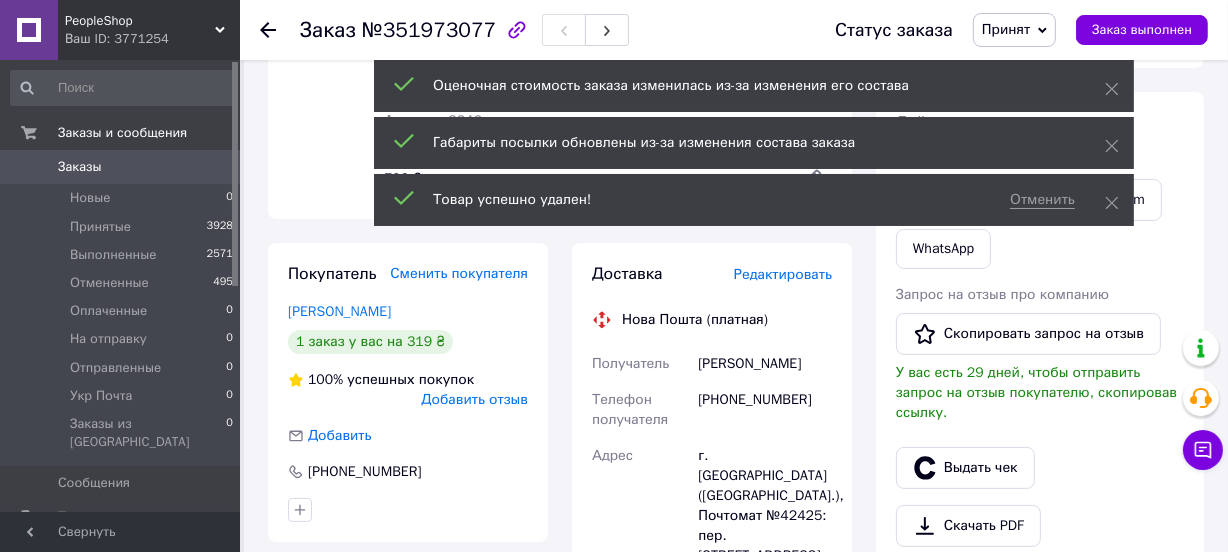 scroll, scrollTop: 588, scrollLeft: 0, axis: vertical 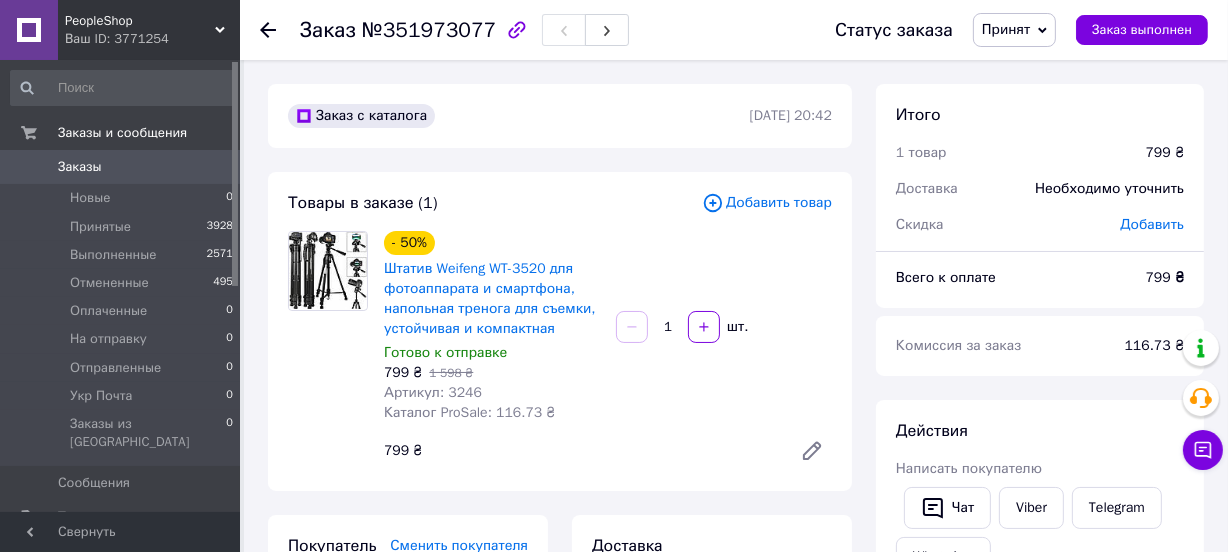 click 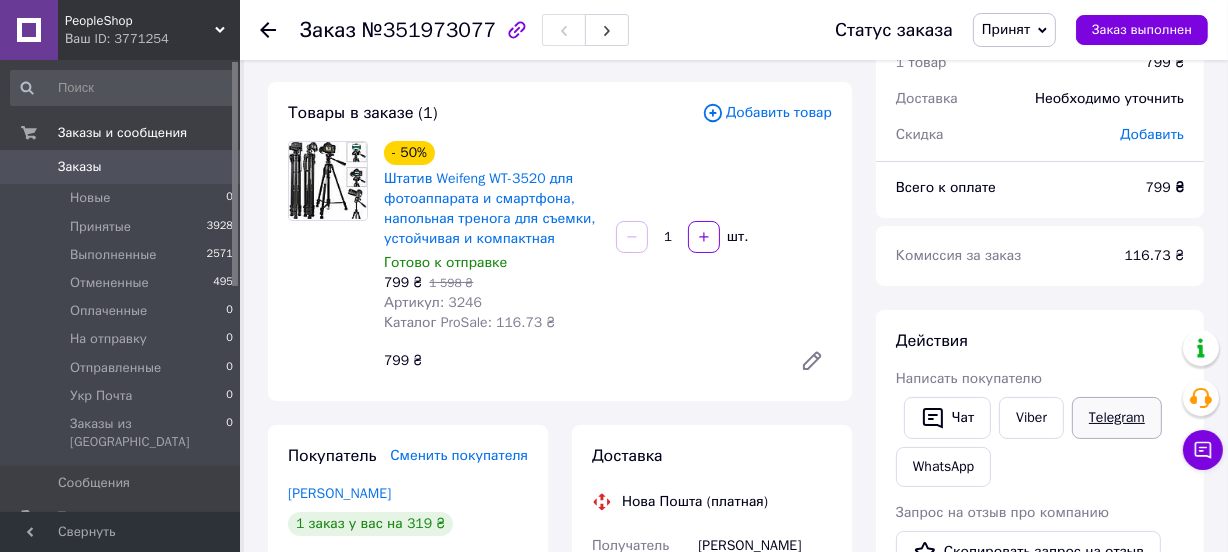 scroll, scrollTop: 0, scrollLeft: 0, axis: both 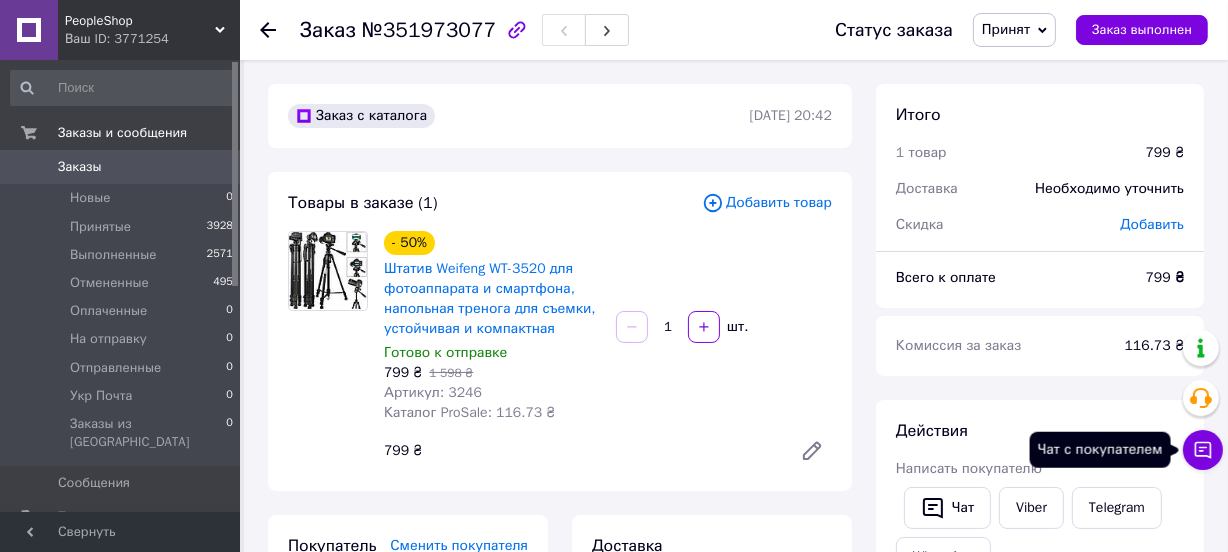 click 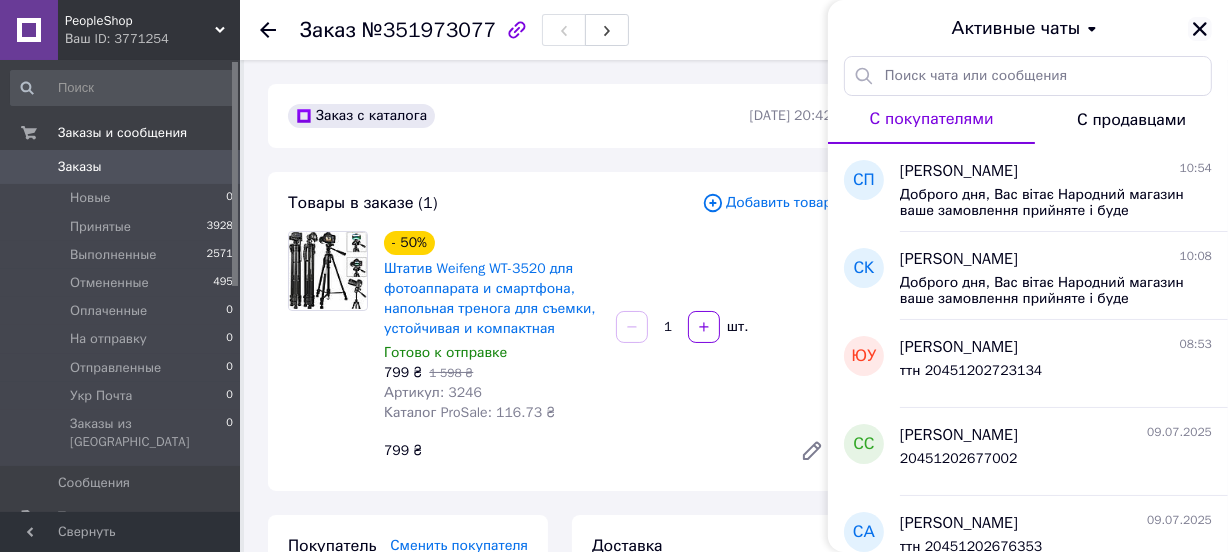 click 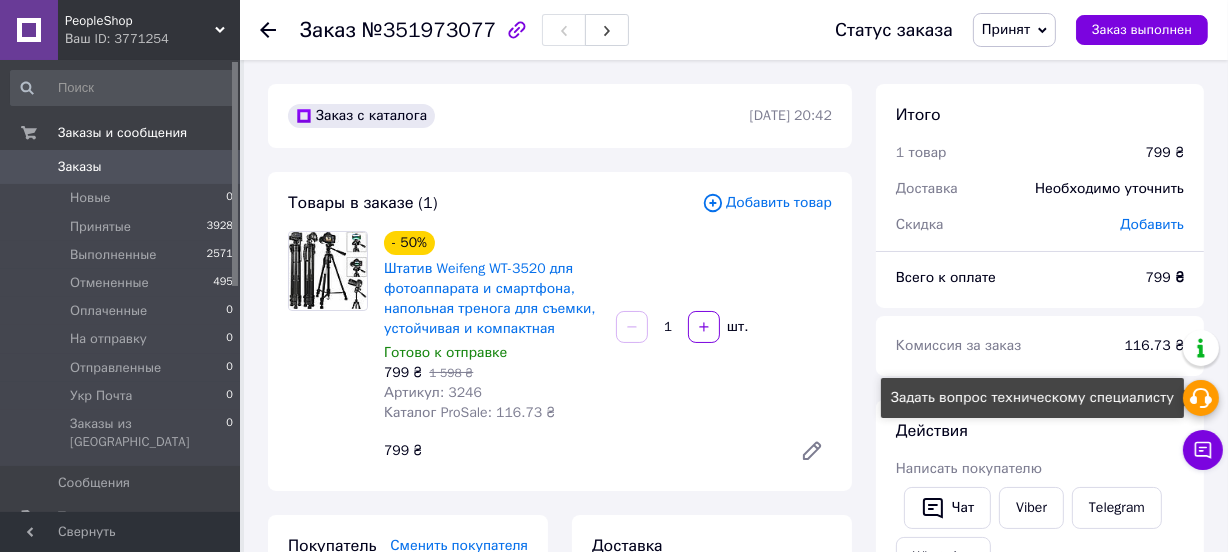 click 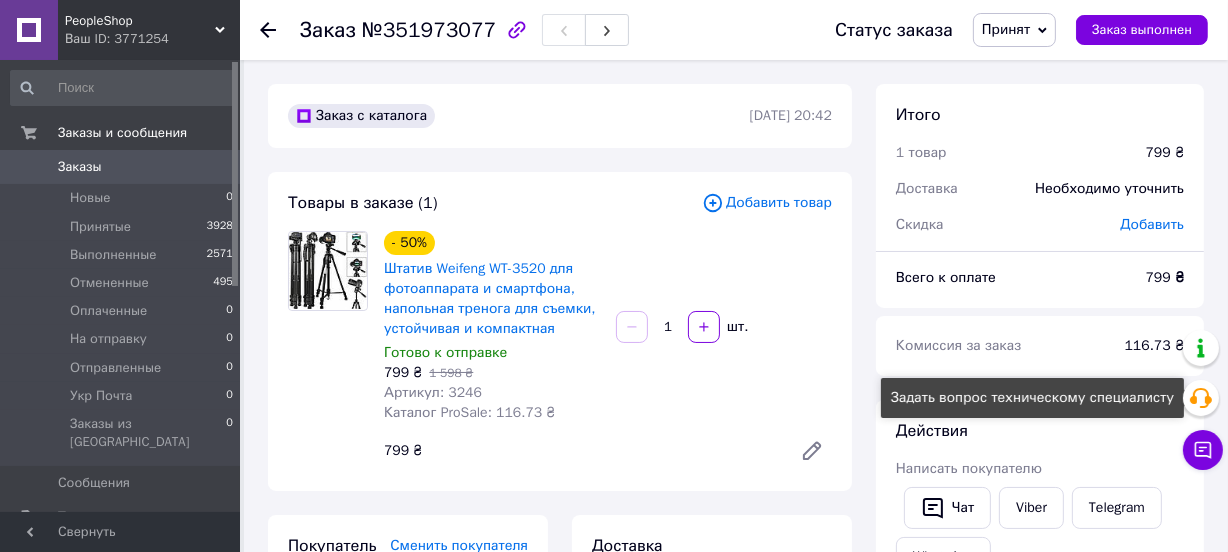 click on "Заказ выполнен" at bounding box center (1142, 30) 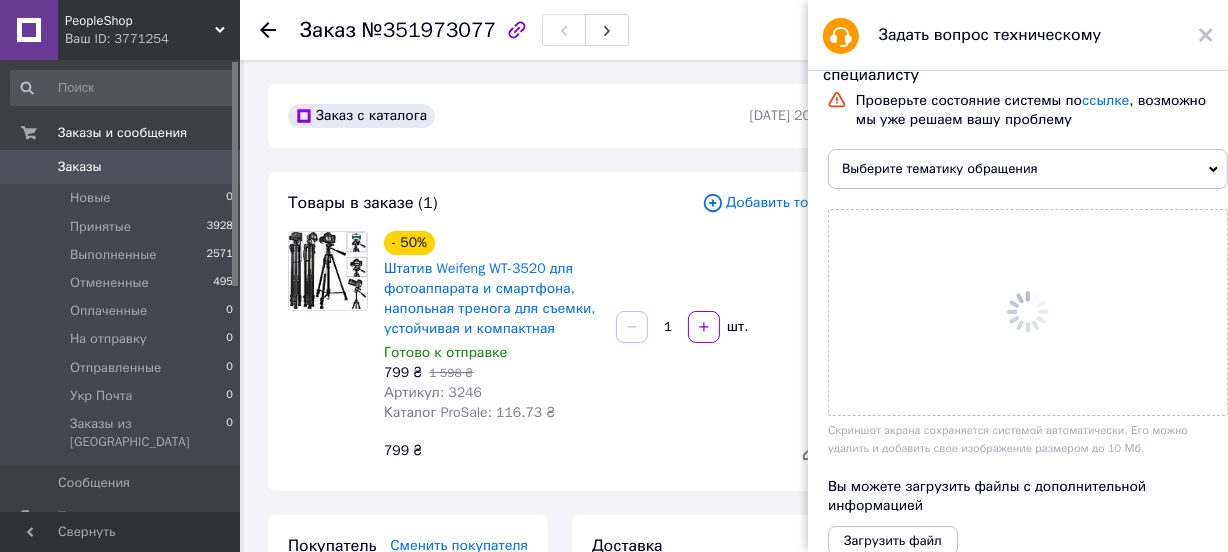 click 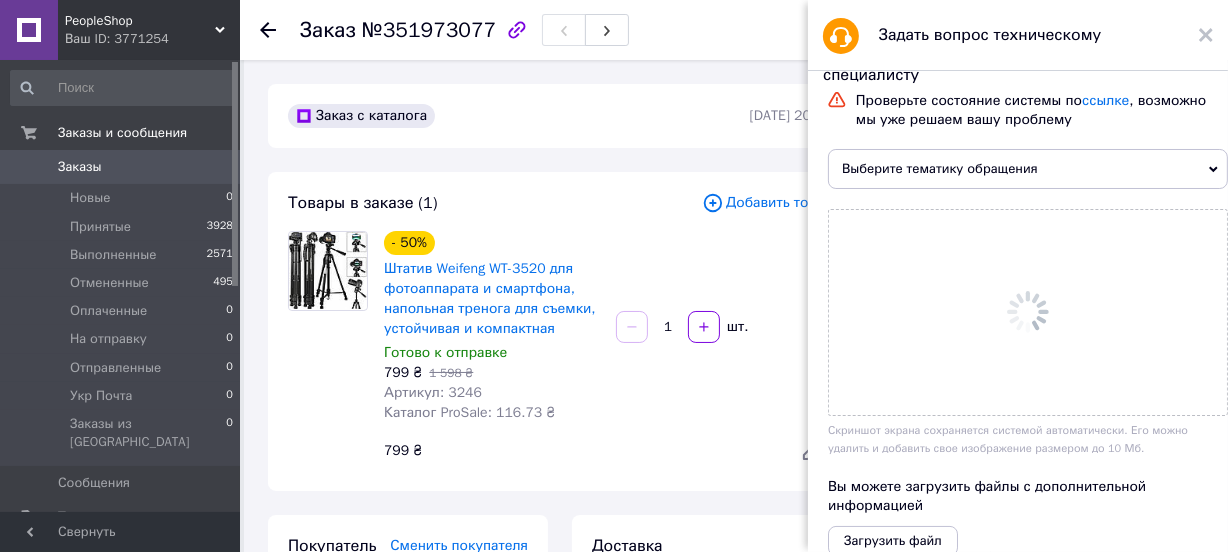 click on "Заказ выполнен" at bounding box center [1142, 30] 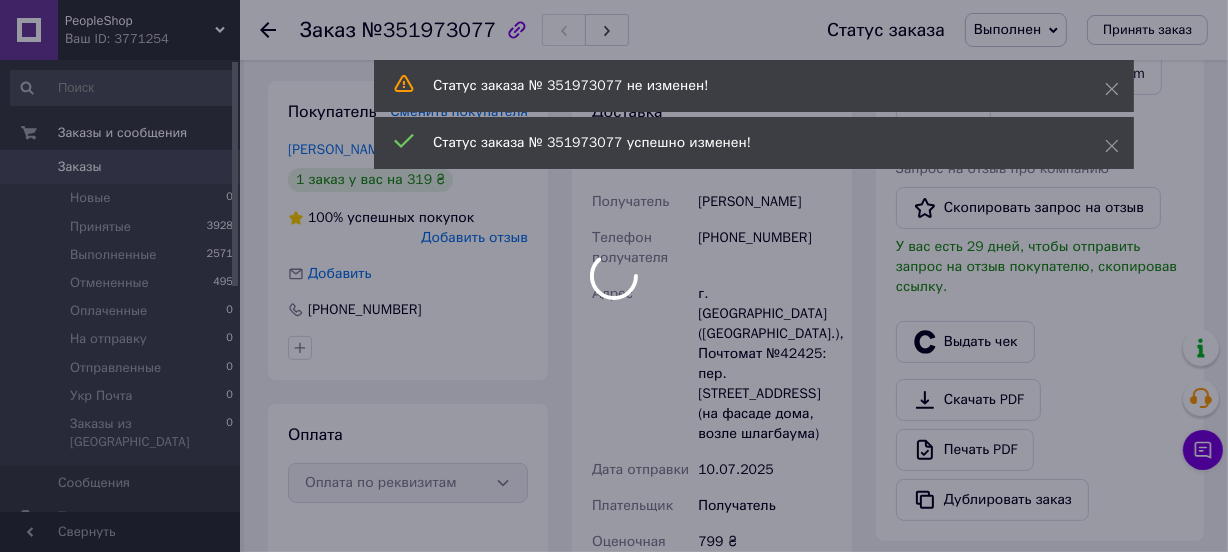 scroll, scrollTop: 454, scrollLeft: 0, axis: vertical 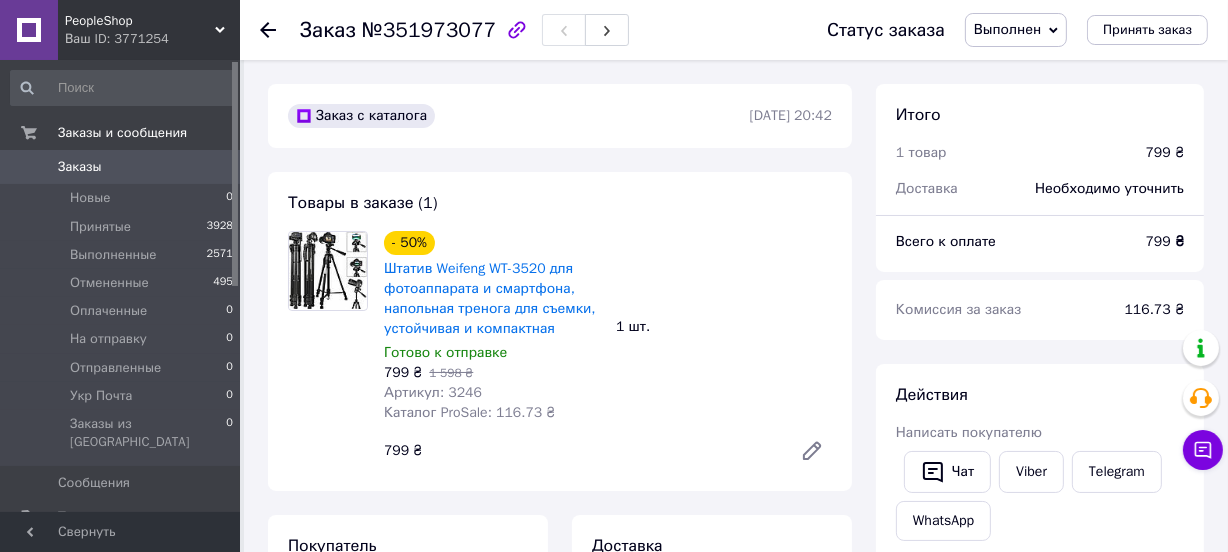 click on "Выполнен" at bounding box center [1007, 29] 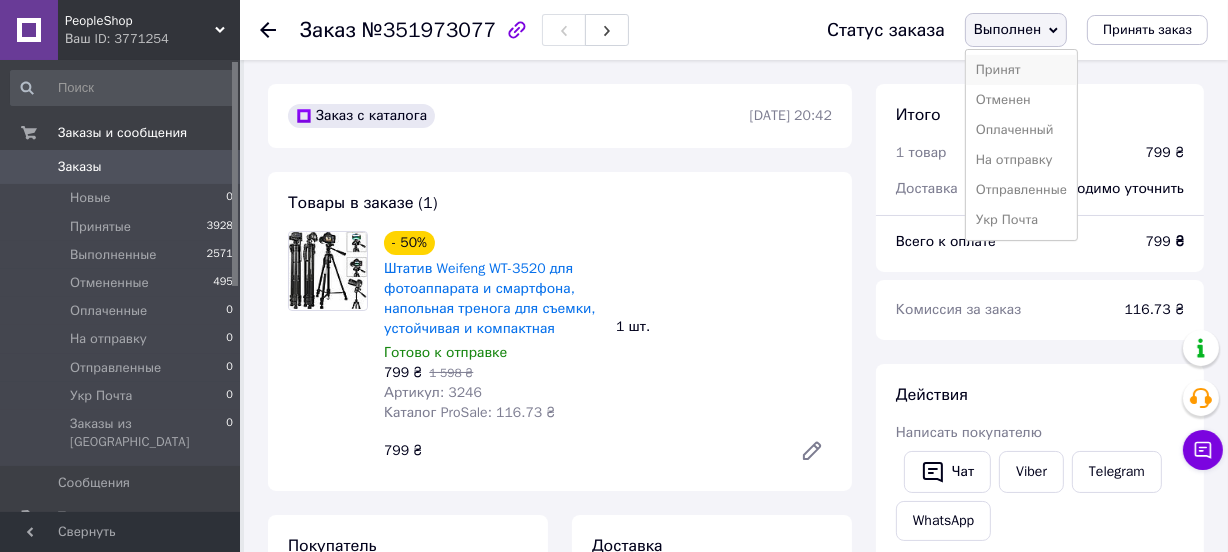 click on "Принят" at bounding box center [1021, 70] 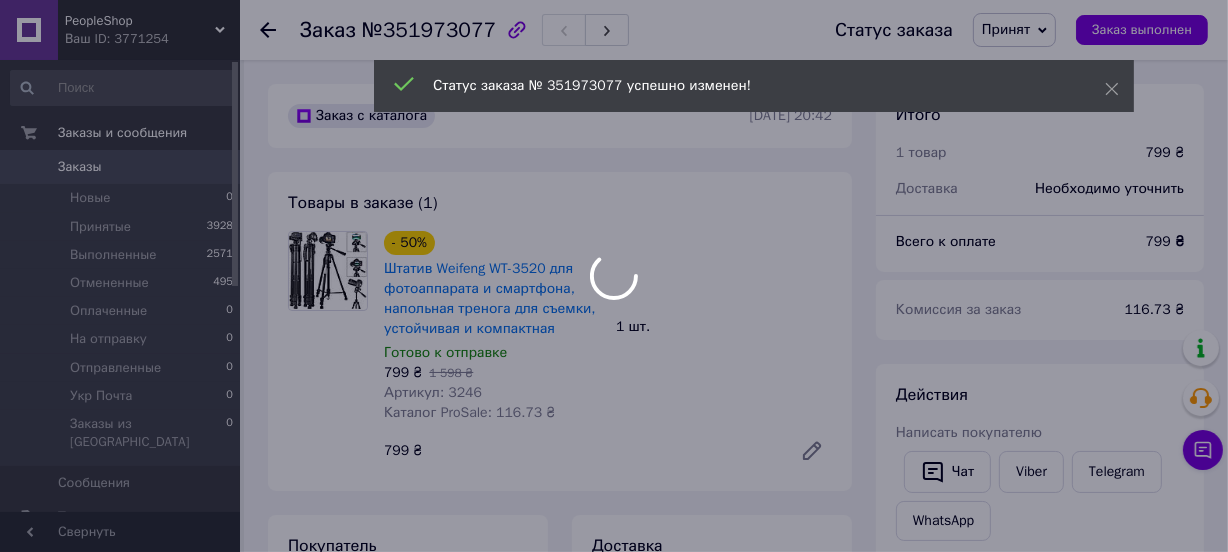scroll, scrollTop: 683, scrollLeft: 0, axis: vertical 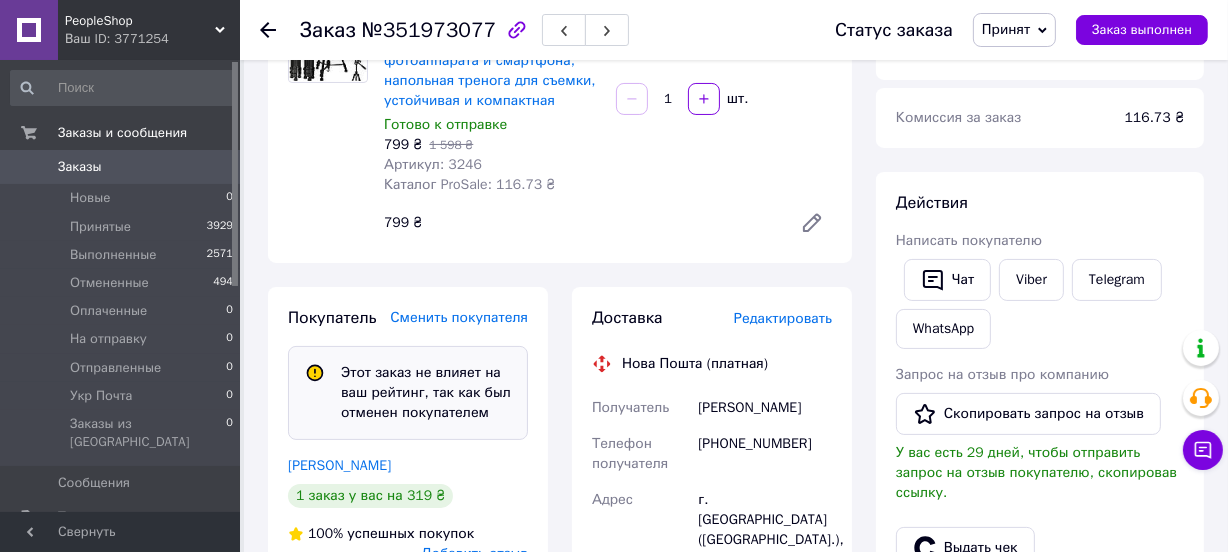 click on "Редактировать" at bounding box center [783, 318] 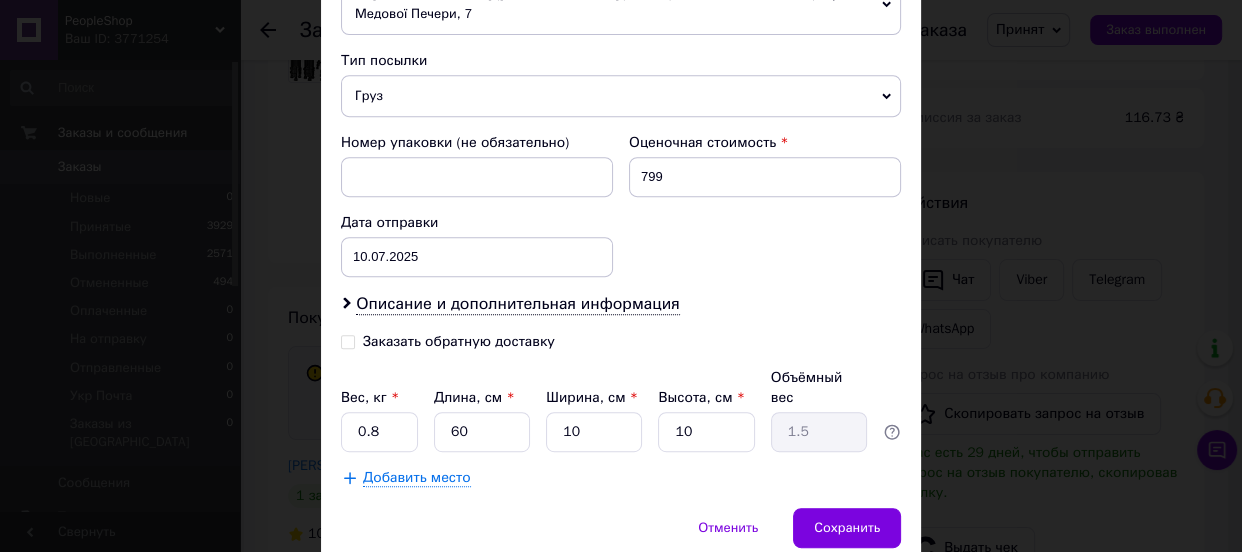 scroll, scrollTop: 809, scrollLeft: 0, axis: vertical 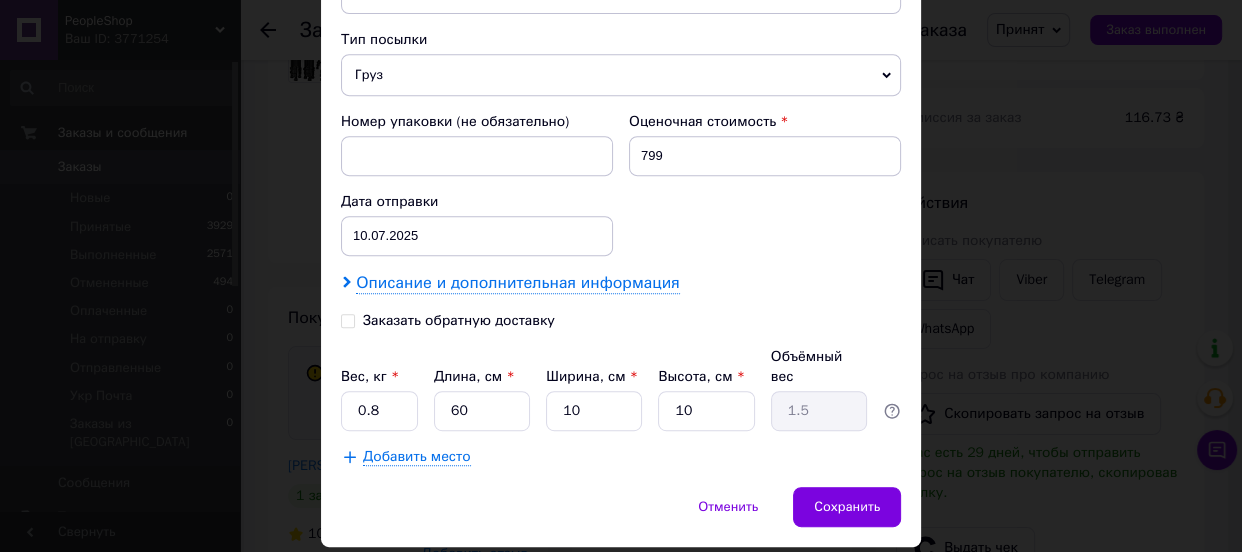 click on "Описание и дополнительная информация" at bounding box center [517, 283] 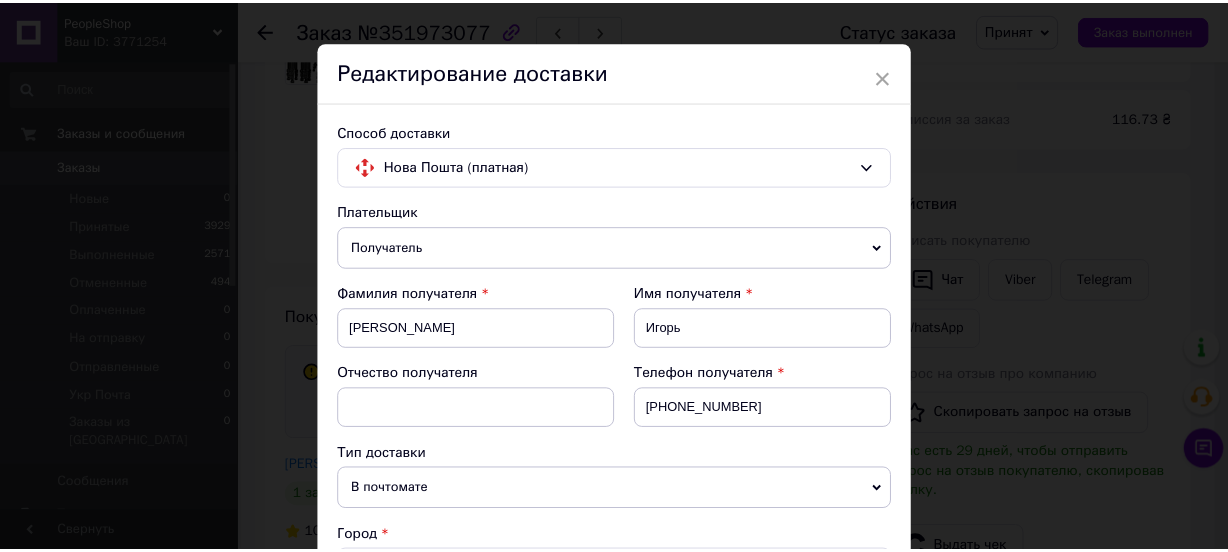 scroll, scrollTop: 0, scrollLeft: 0, axis: both 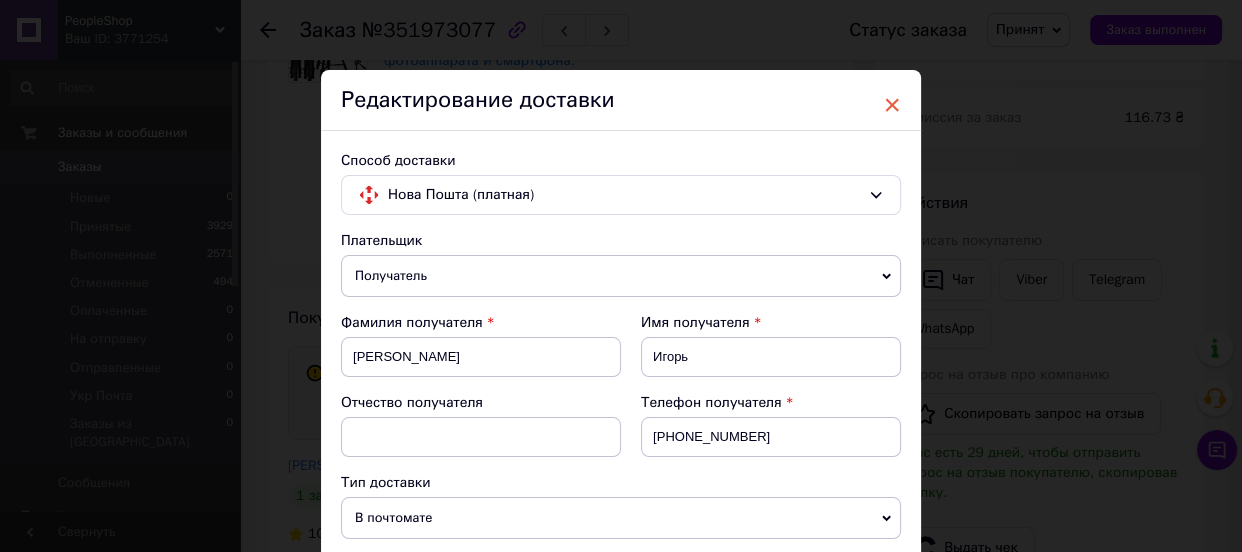 click on "×" at bounding box center (892, 105) 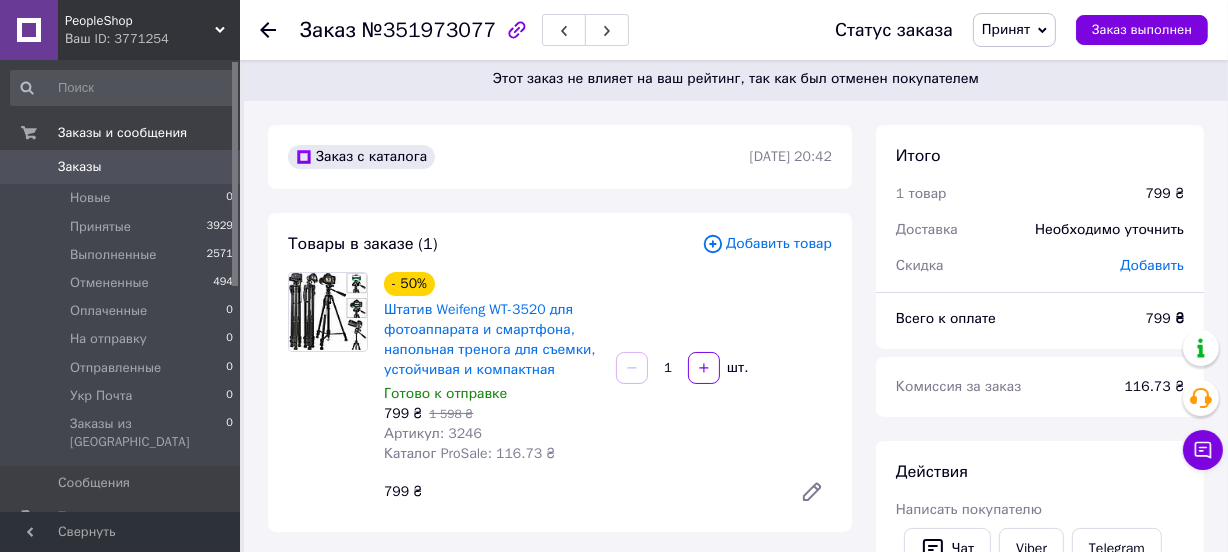 scroll, scrollTop: 0, scrollLeft: 0, axis: both 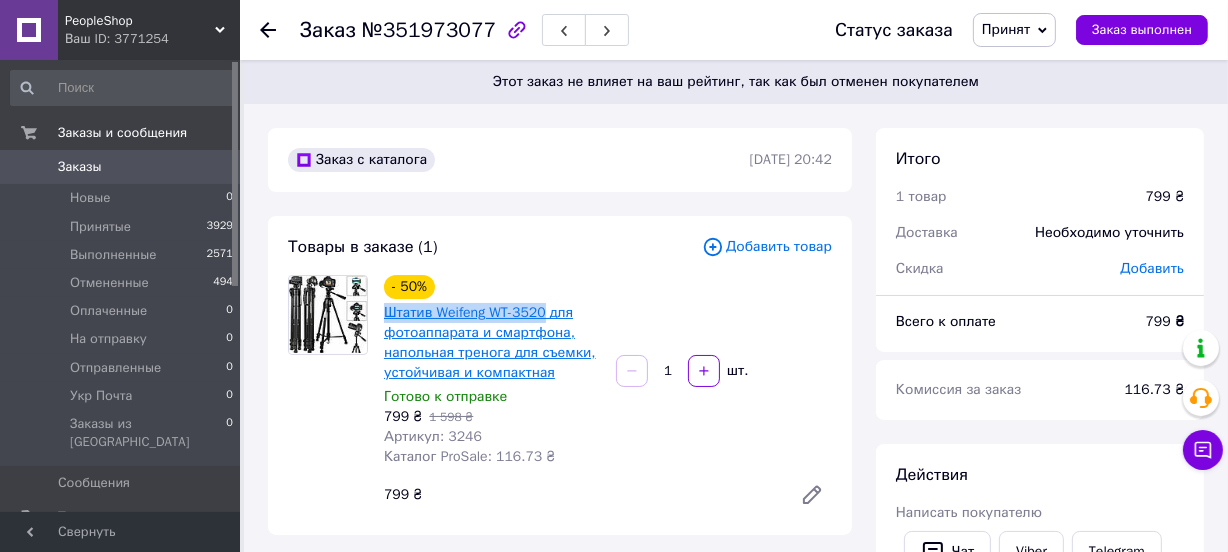 drag, startPoint x: 380, startPoint y: 306, endPoint x: 543, endPoint y: 316, distance: 163.30646 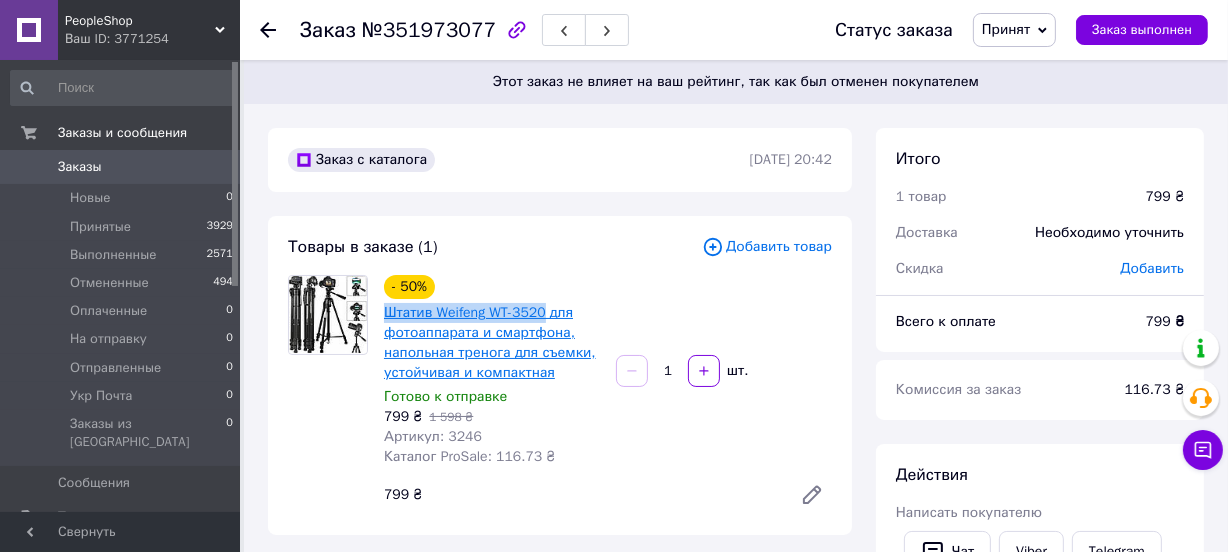 copy on "Штатив Weifeng WT-3520" 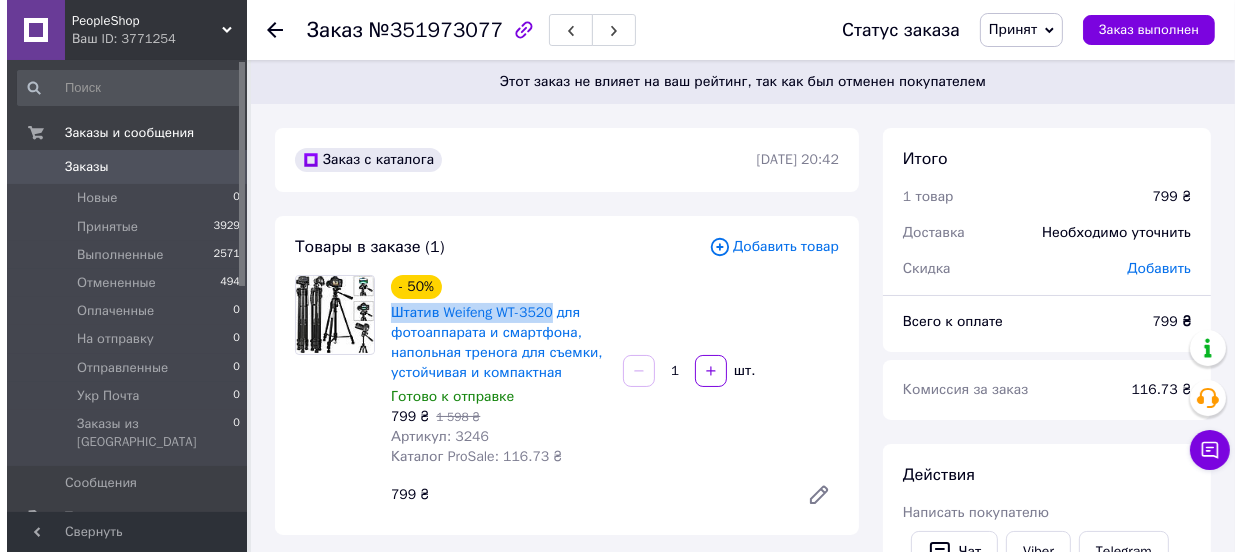 scroll, scrollTop: 363, scrollLeft: 0, axis: vertical 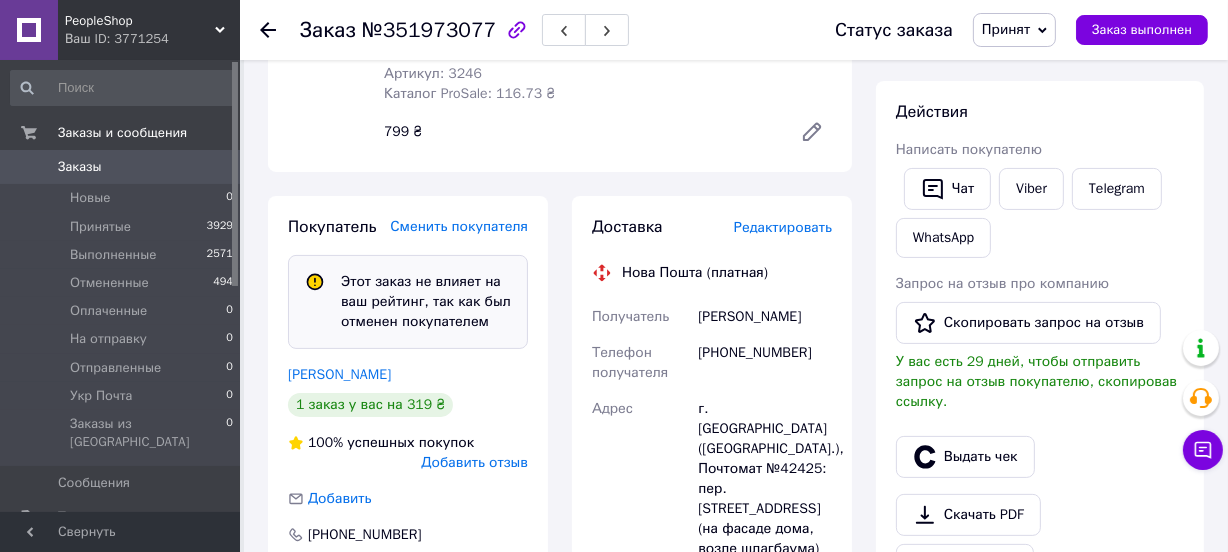 click on "Редактировать" at bounding box center (783, 227) 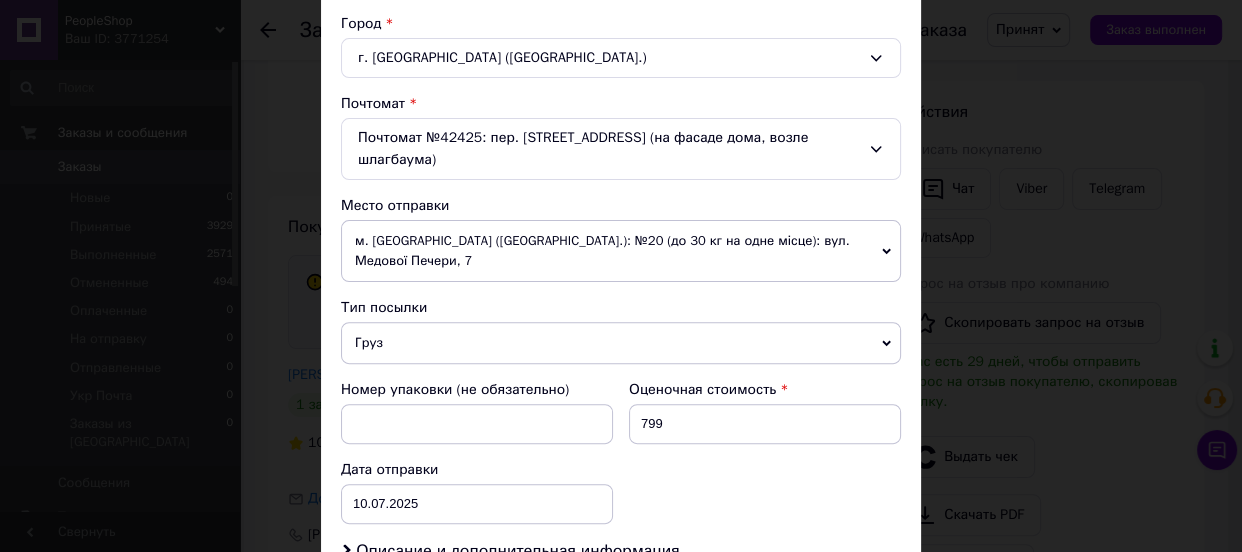scroll, scrollTop: 809, scrollLeft: 0, axis: vertical 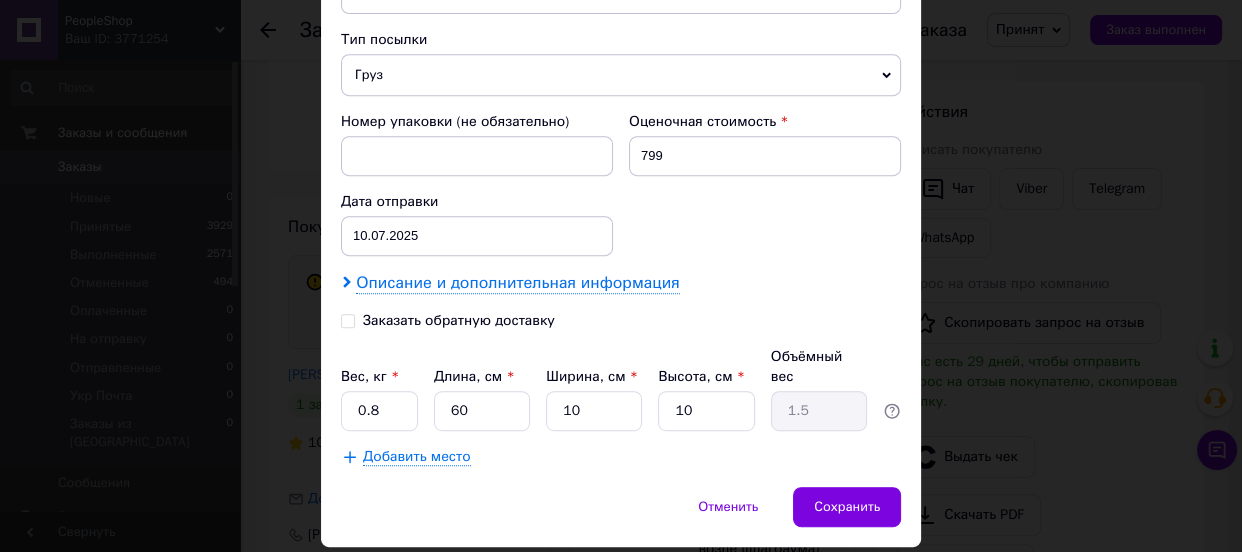 click on "Описание и дополнительная информация" at bounding box center (517, 283) 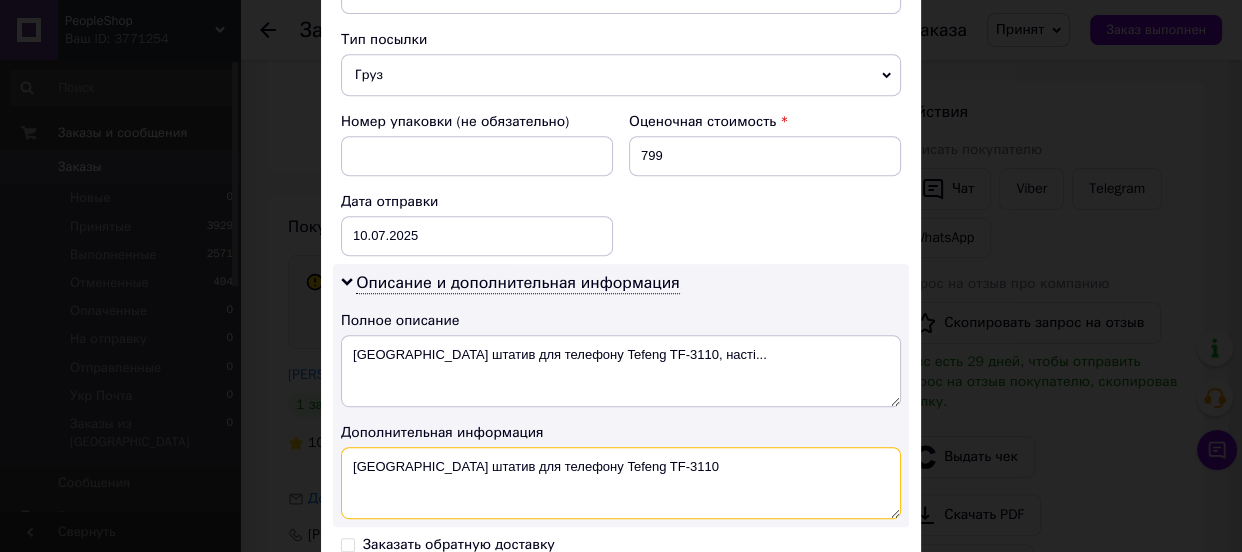 drag, startPoint x: 632, startPoint y: 420, endPoint x: 345, endPoint y: 417, distance: 287.0157 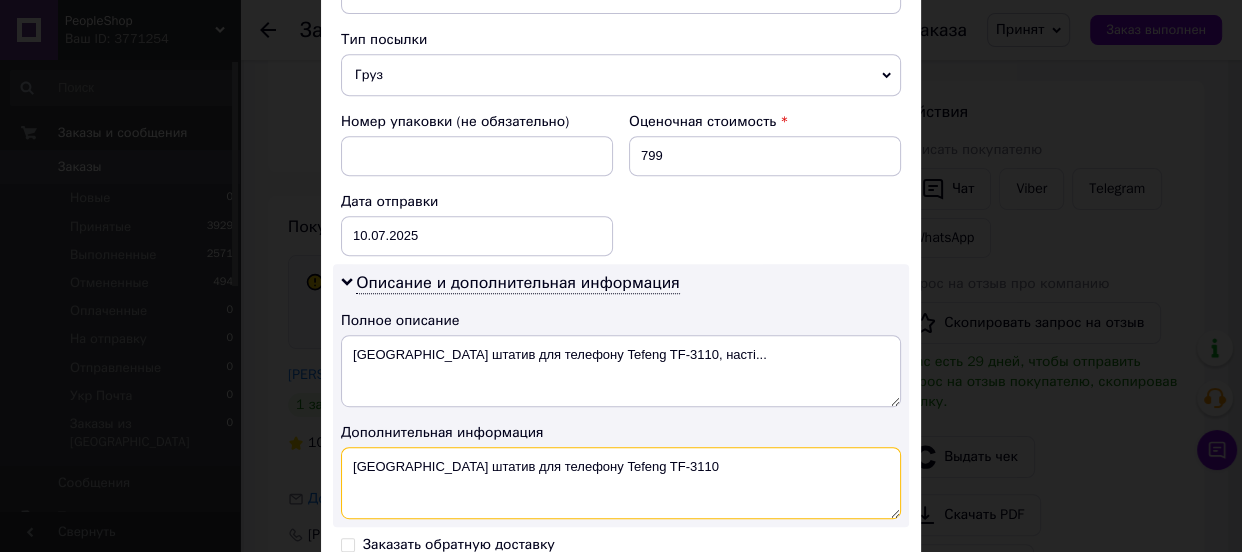 click on "Селфі штатив для телефону Tefeng TF-3110" at bounding box center (621, 483) 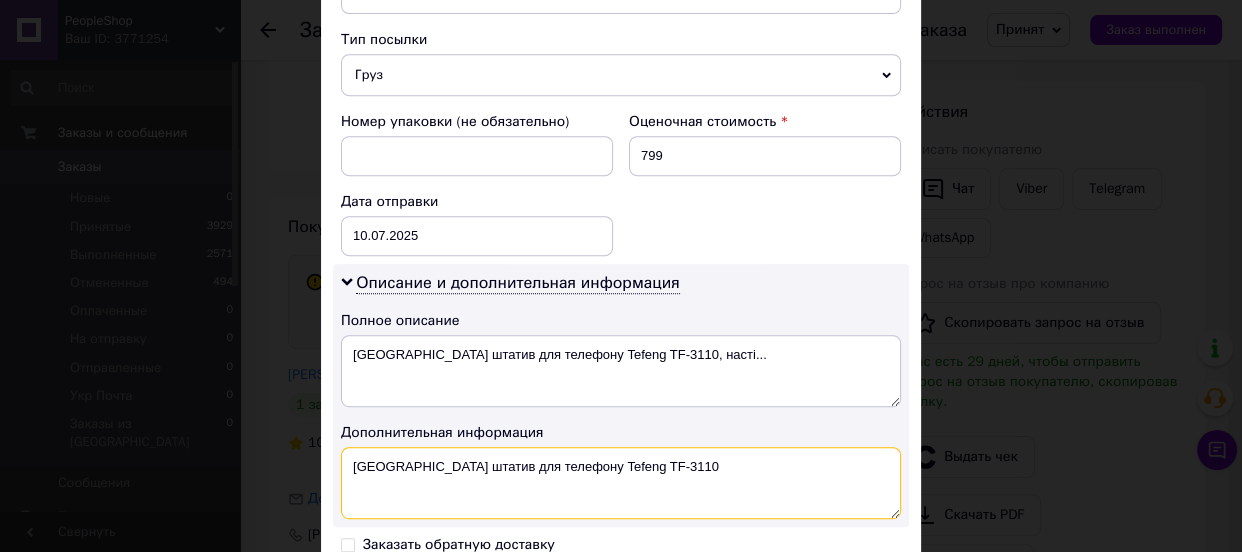 paste on "татив Weifeng WT-352" 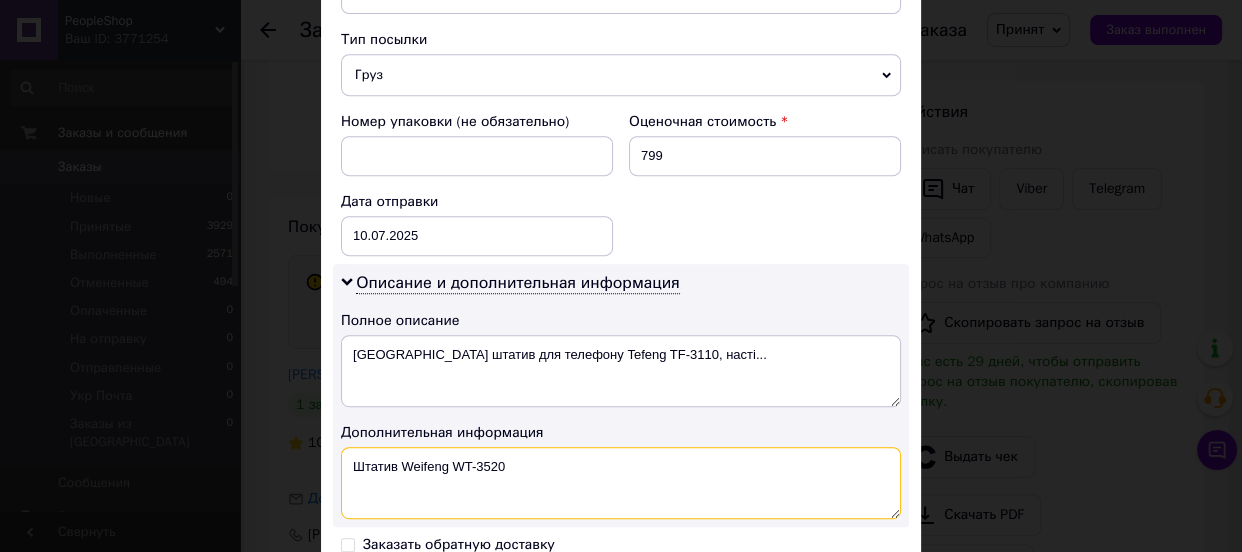 type on "Штатив Weifeng WT-3520" 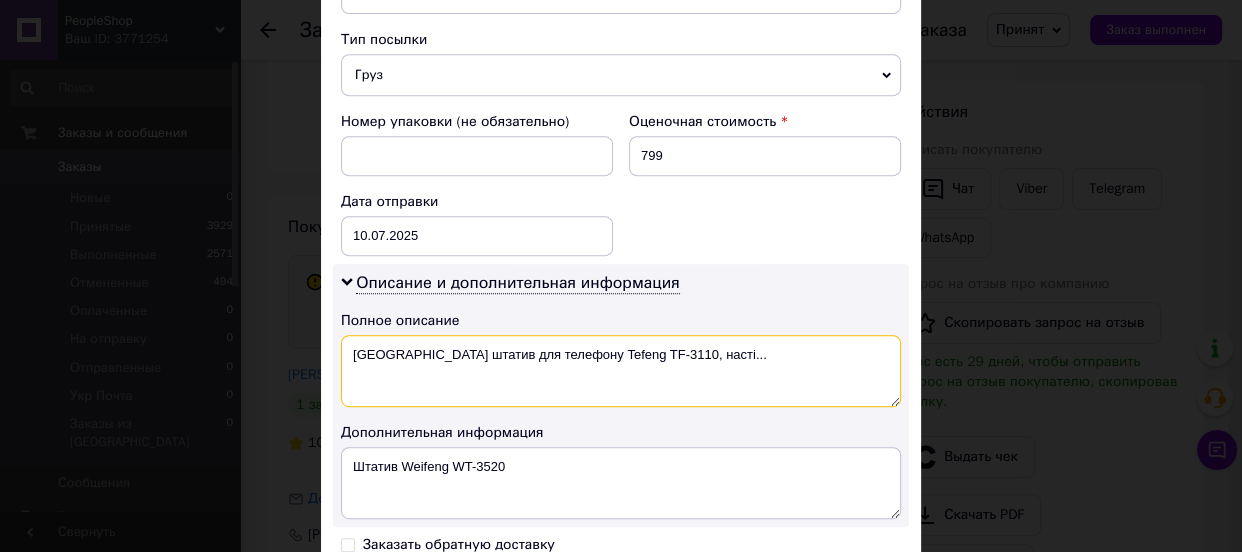 drag, startPoint x: 679, startPoint y: 315, endPoint x: 352, endPoint y: 304, distance: 327.18497 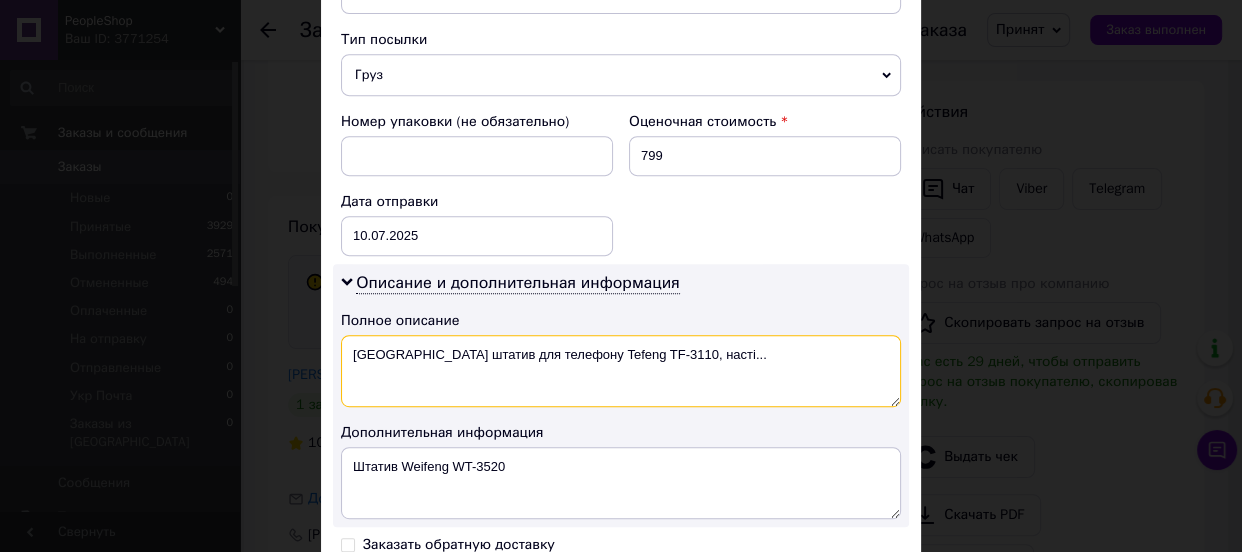click on "Селфі штатив для телефону Tefeng TF-3110, насті..." at bounding box center (621, 371) 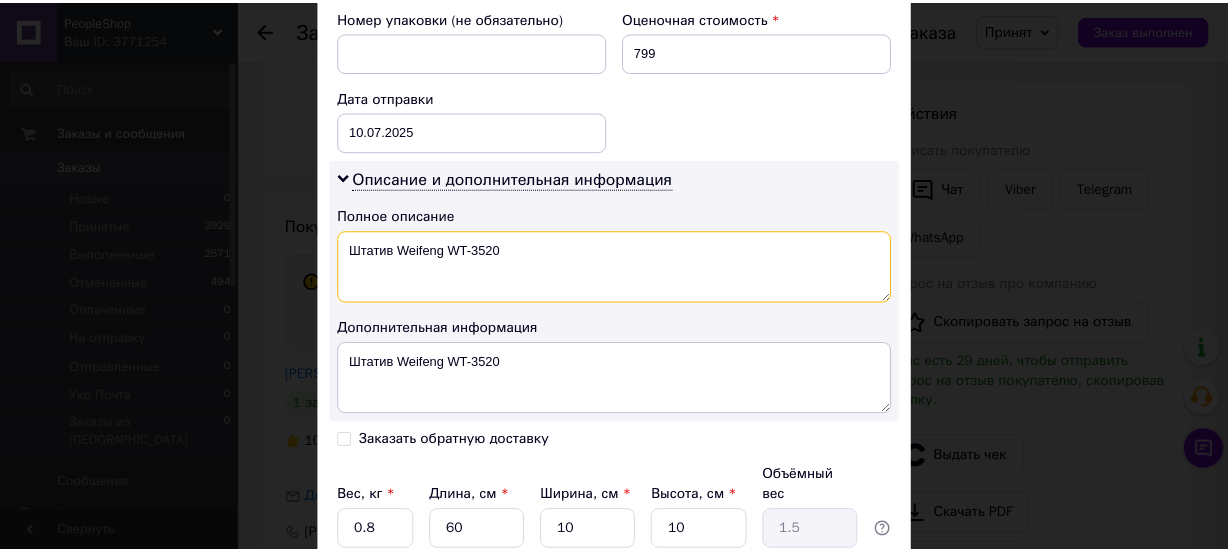 scroll, scrollTop: 1032, scrollLeft: 0, axis: vertical 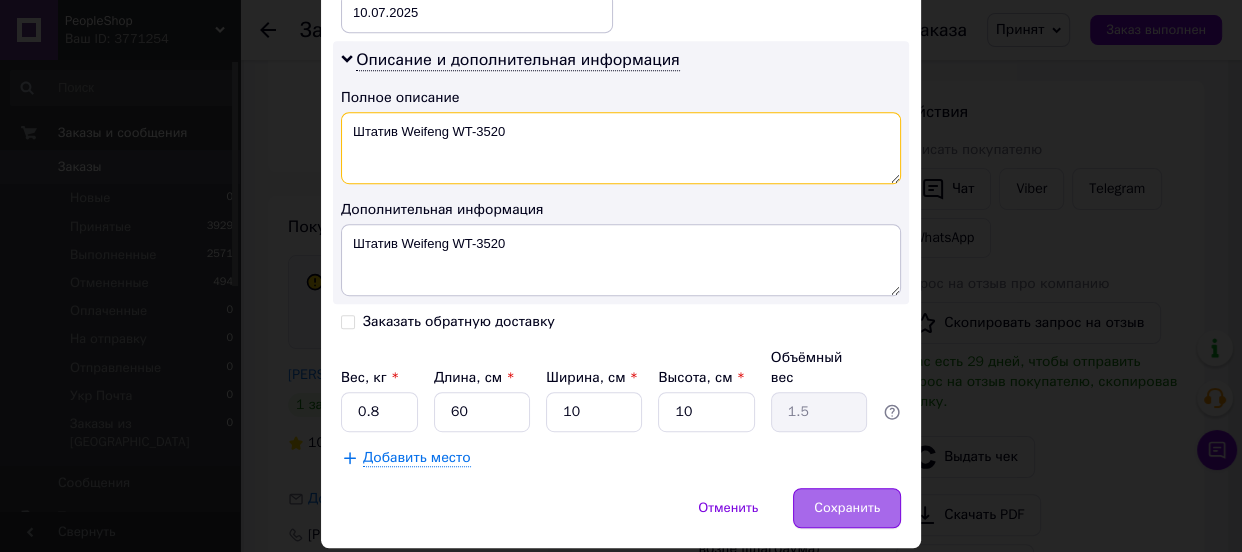 type on "Штатив Weifeng WT-3520" 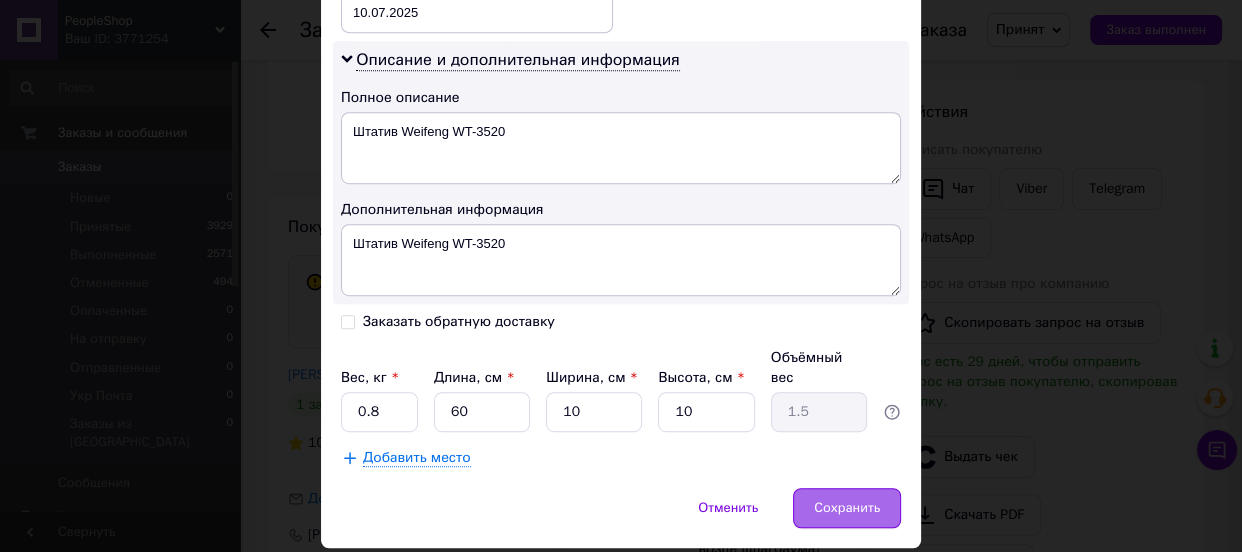 click on "Сохранить" at bounding box center (847, 508) 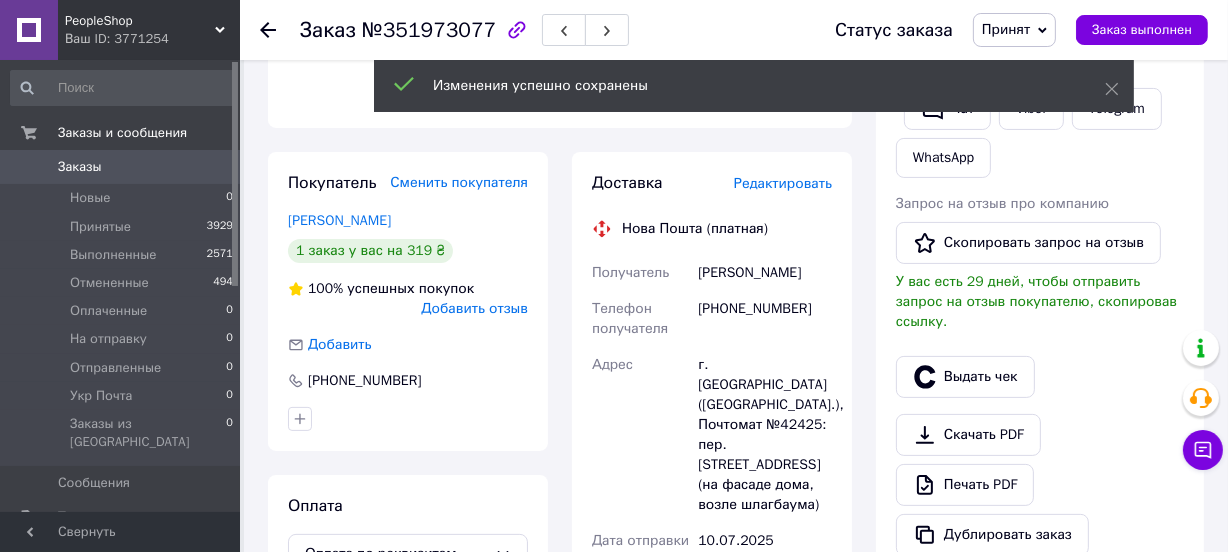 scroll, scrollTop: 415, scrollLeft: 0, axis: vertical 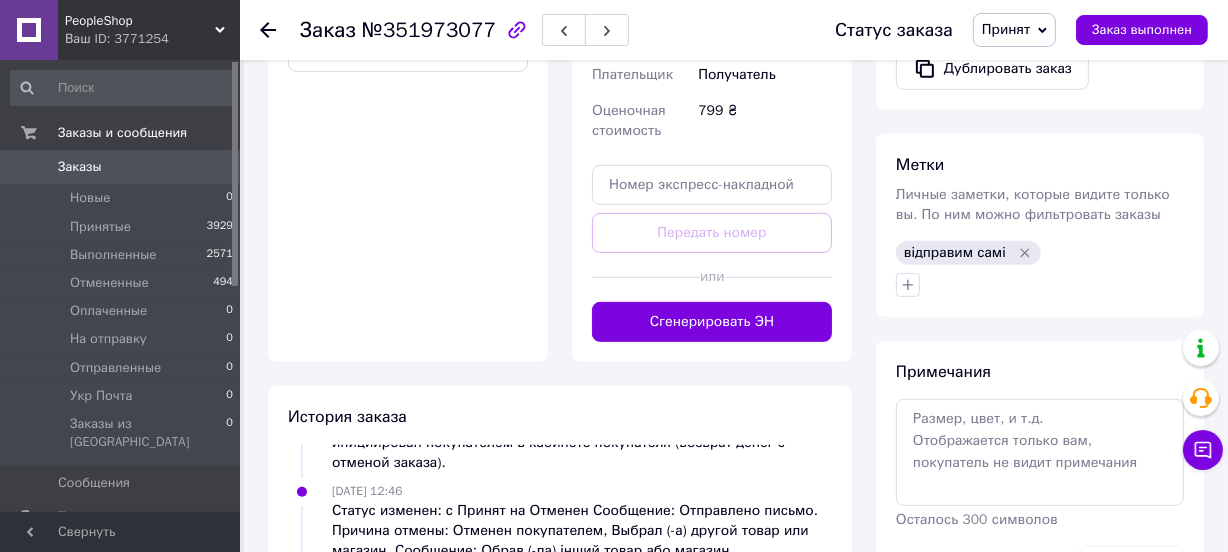 click on "Доставка Редактировать Нова Пошта (платная) Получатель Шаповалов Игорь Телефон получателя +380638137324 Адрес г. Киев (Киевская обл.), Почтомат №42425: пер. Бастионный, 5/13 (на фасаде дома, возле шлагбаума) Дата отправки 10.07.2025 Плательщик Получатель Оценочная стоимость 799 ₴ Передать номер или Сгенерировать ЭН Плательщик Получатель Отправитель Фамилия получателя Шаповалов Имя получателя Игорь Отчество получателя Телефон получателя +380638137324 Тип доставки В почтомате В отделении Курьером Город -- Не выбрано -- Почтомат Место отправки Добавить еще место отправки Груз" at bounding box center (712, 6) 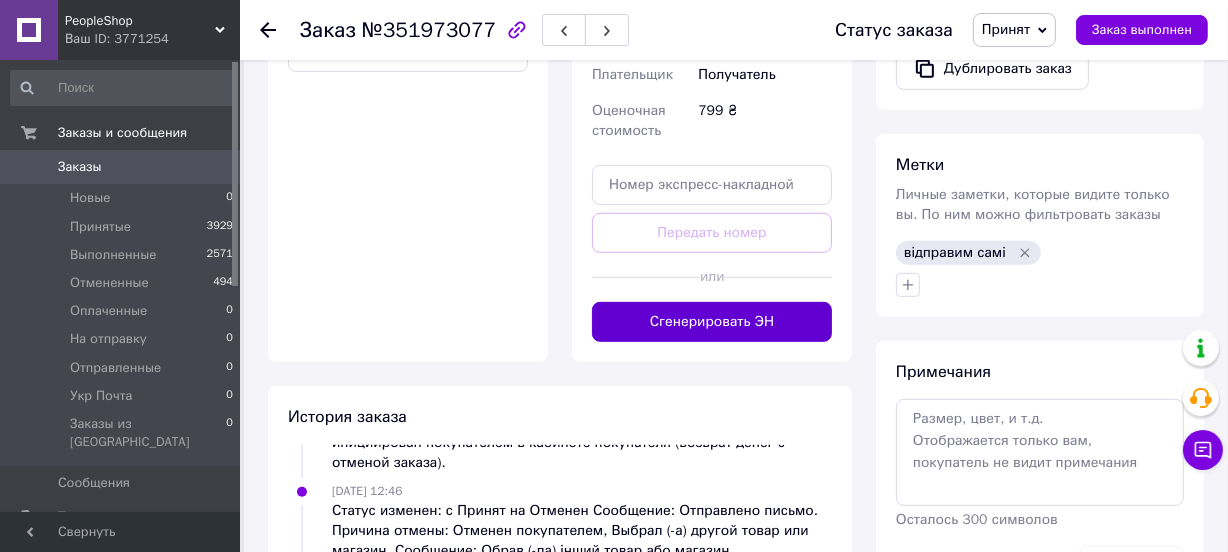click on "Сгенерировать ЭН" at bounding box center (712, 322) 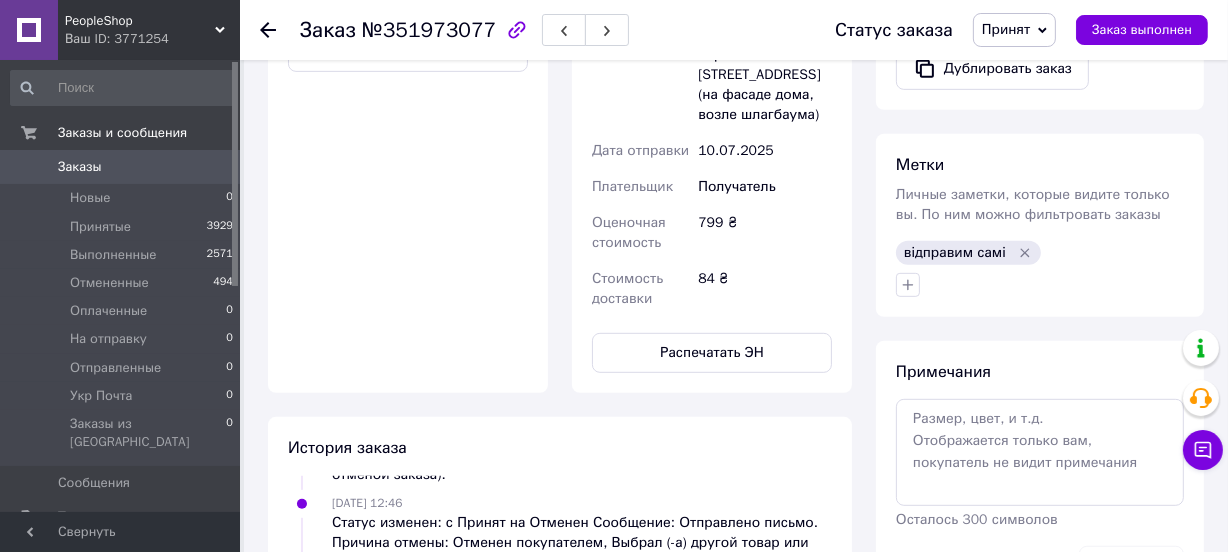 scroll, scrollTop: 840, scrollLeft: 0, axis: vertical 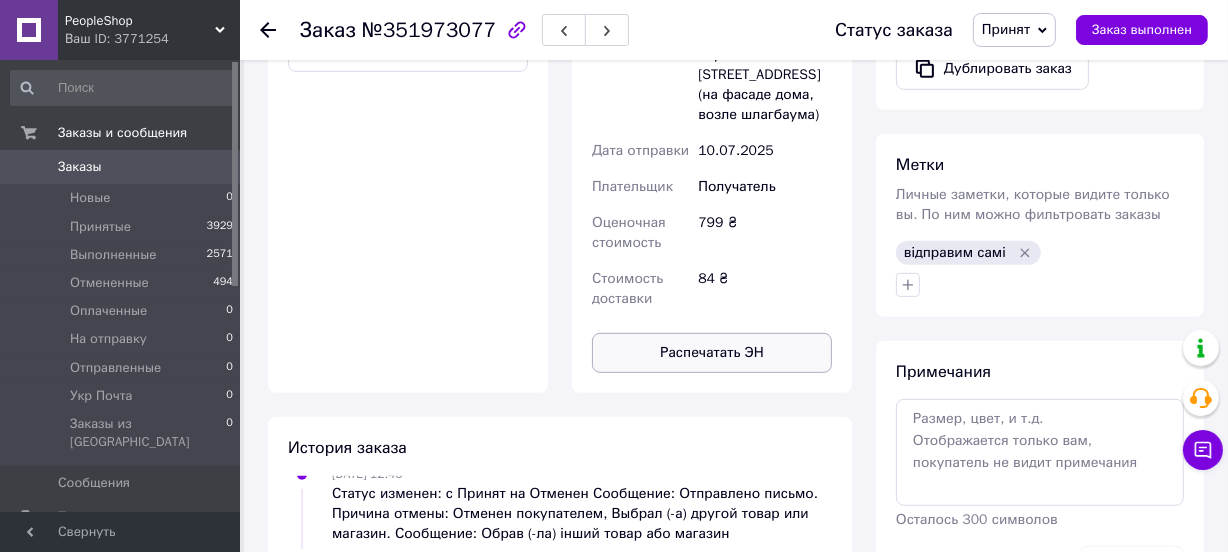 click on "Распечатать ЭН" at bounding box center (712, 353) 